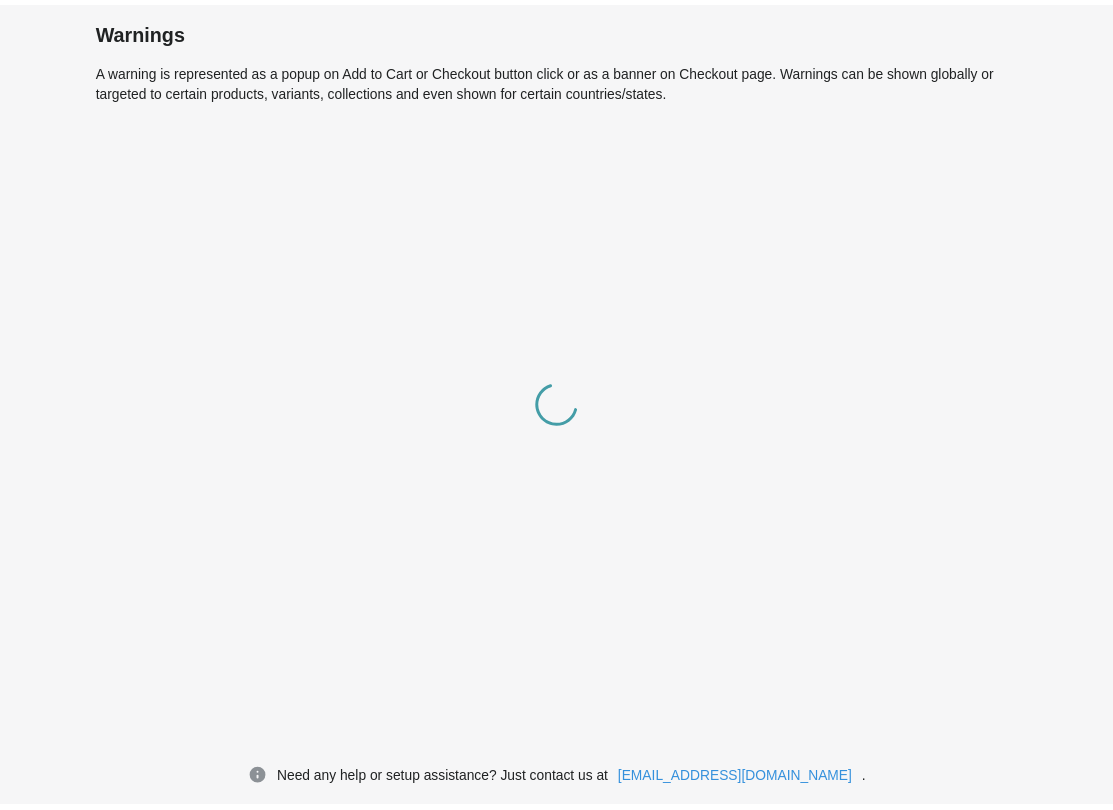 scroll, scrollTop: 0, scrollLeft: 0, axis: both 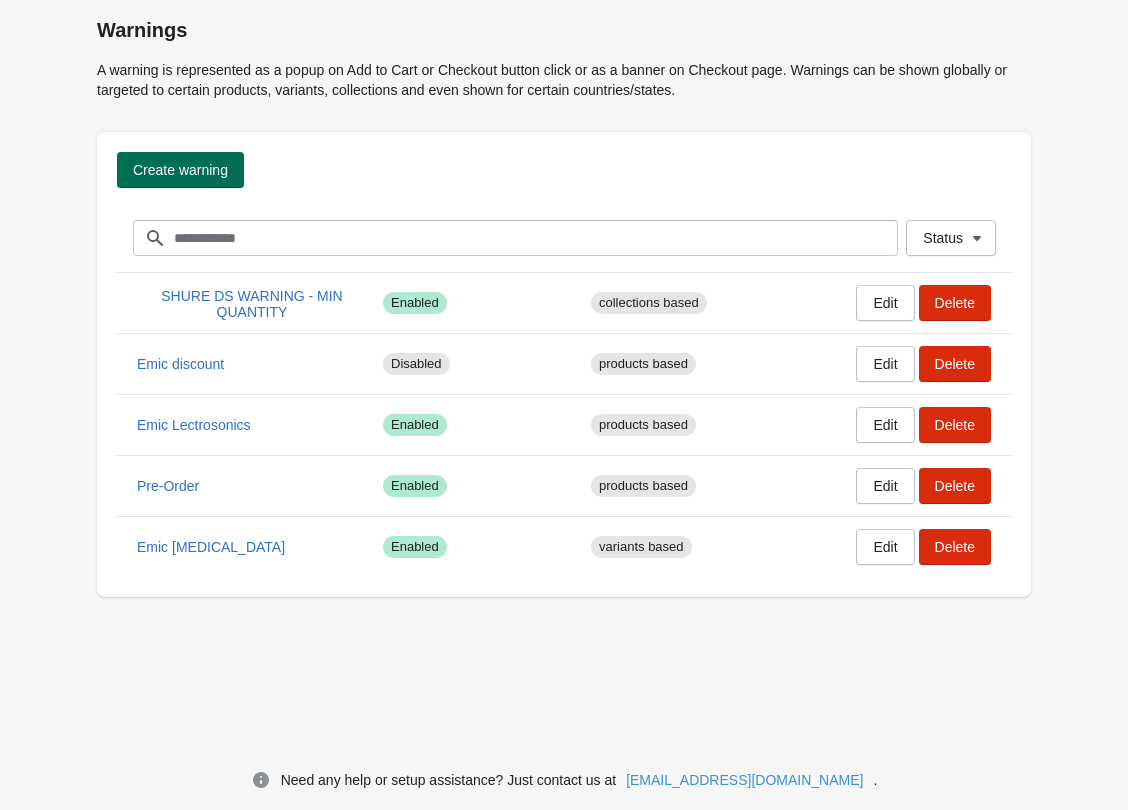 click on "Create warning" at bounding box center (180, 170) 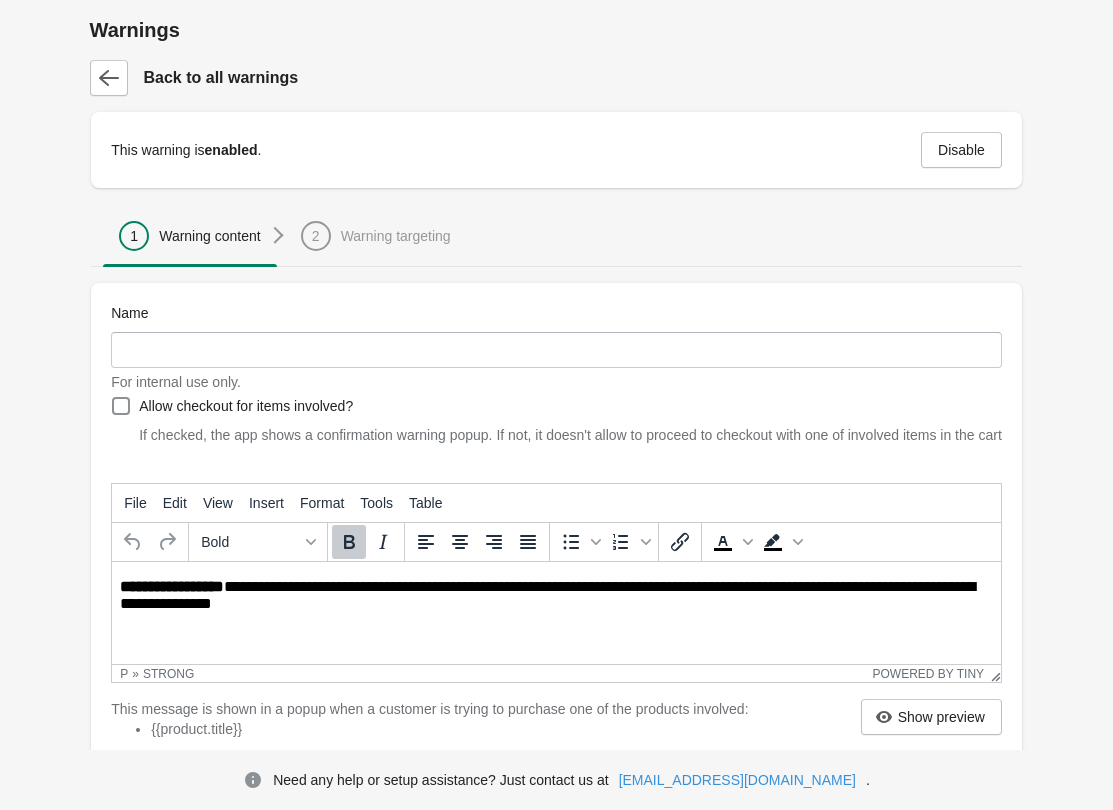 scroll, scrollTop: 0, scrollLeft: 0, axis: both 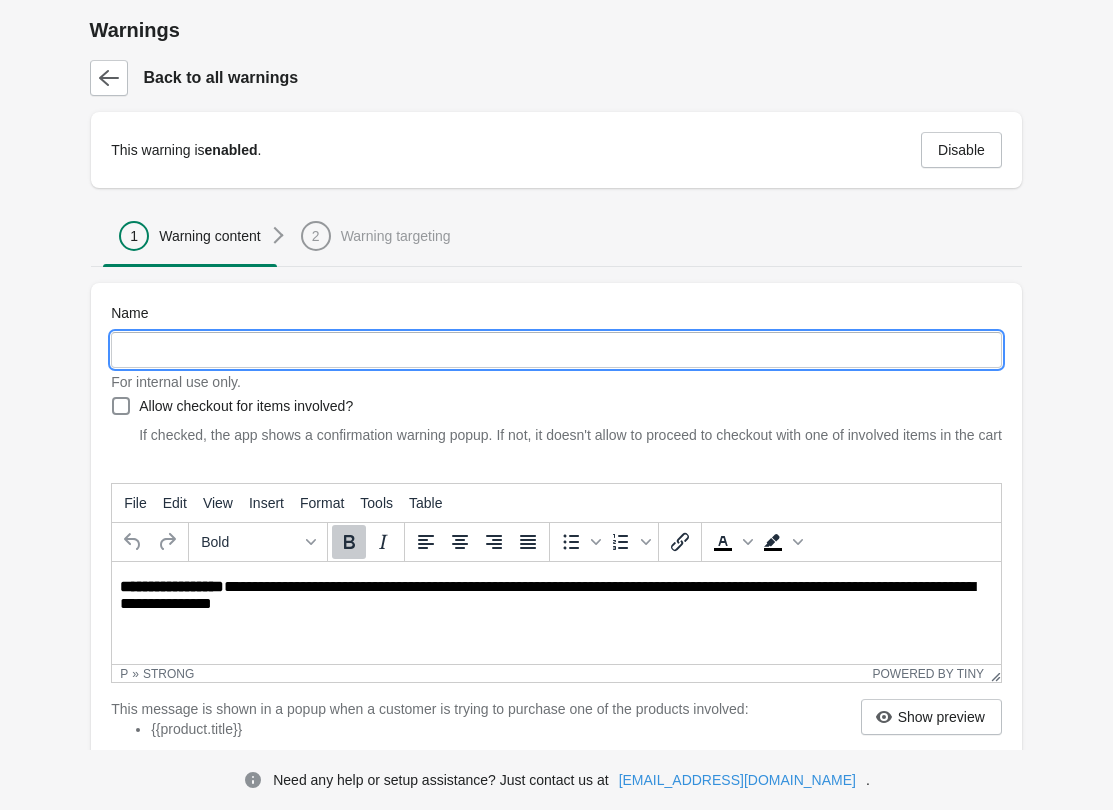 click on "Name" at bounding box center (556, 350) 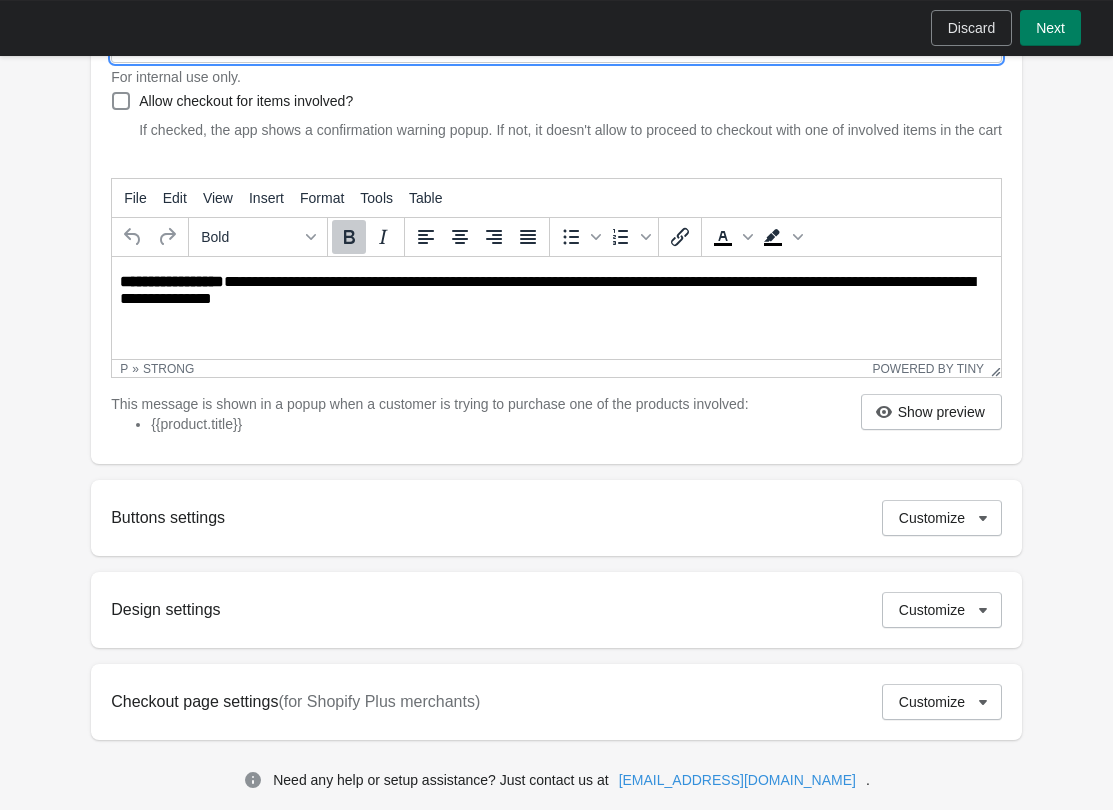 scroll, scrollTop: 304, scrollLeft: 0, axis: vertical 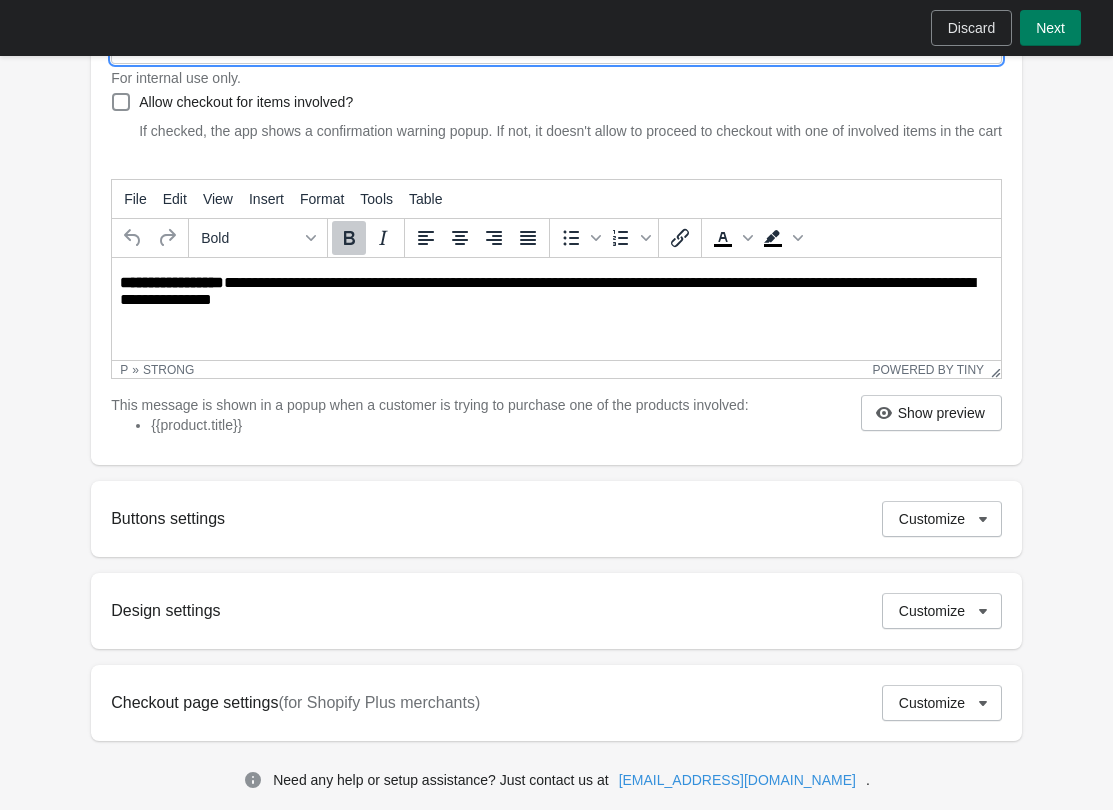 type on "**********" 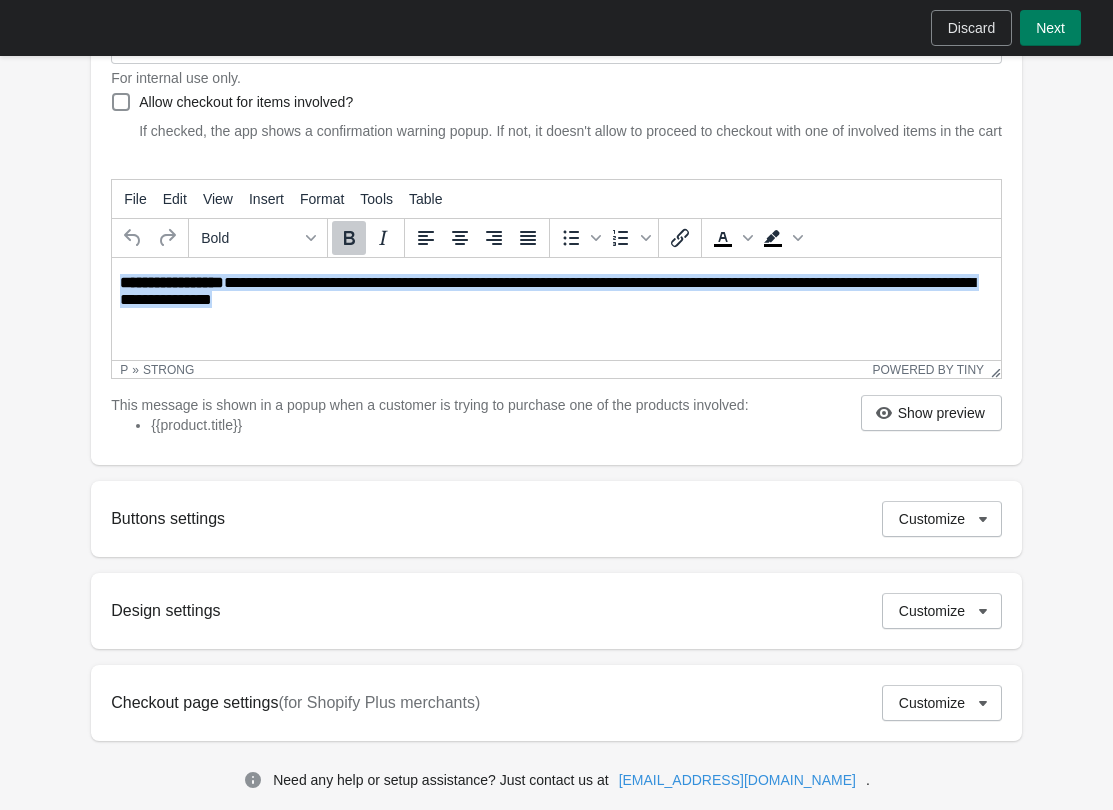 drag, startPoint x: 313, startPoint y: 303, endPoint x: 96, endPoint y: 279, distance: 218.32315 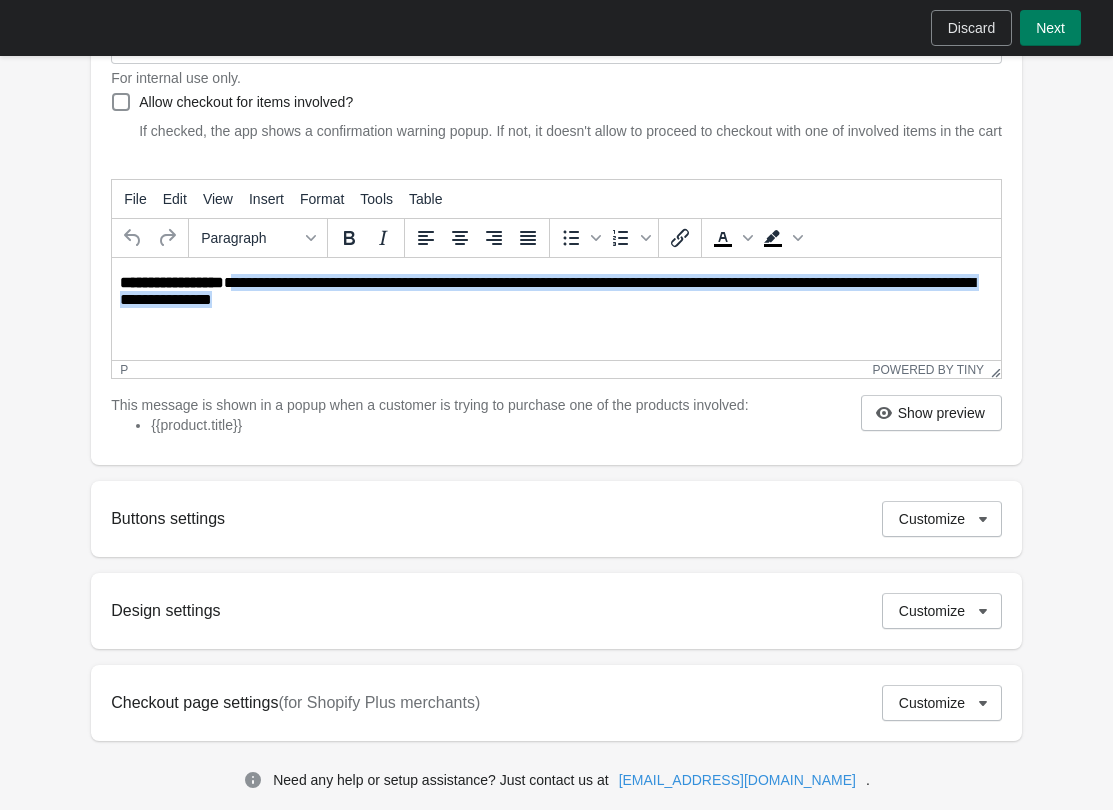 drag, startPoint x: 235, startPoint y: 284, endPoint x: 311, endPoint y: 309, distance: 80.00625 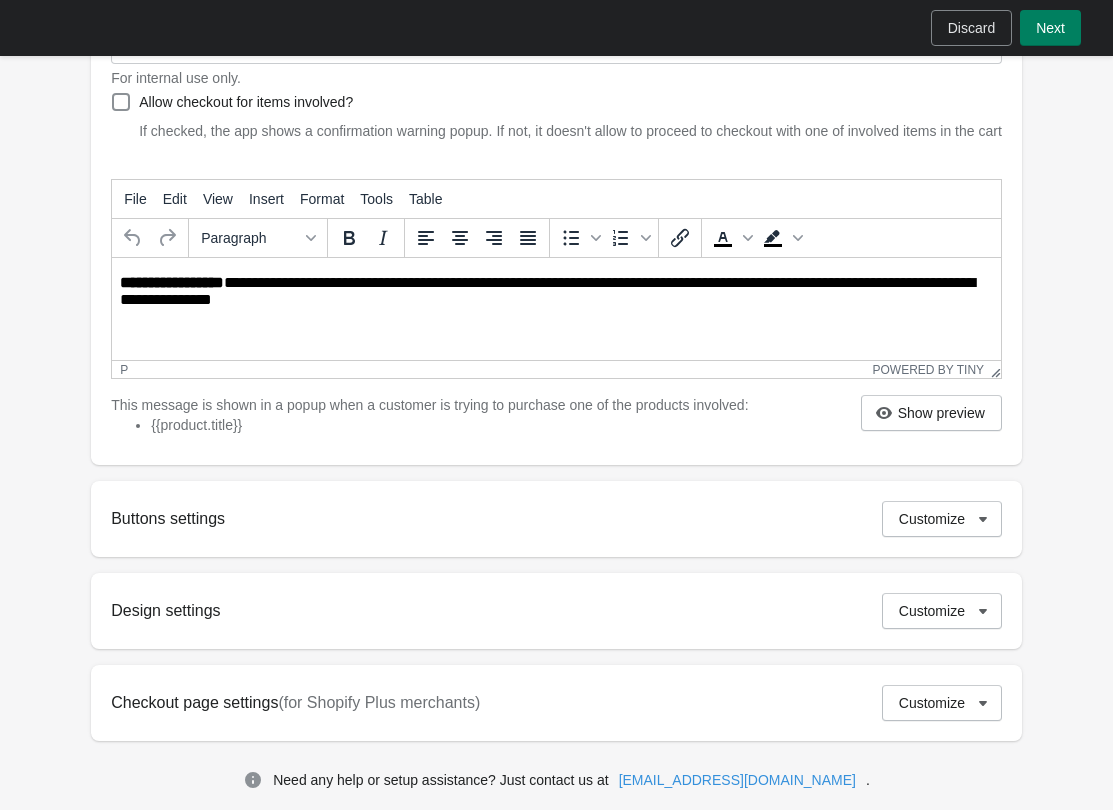 click on "**********" at bounding box center (558, 293) 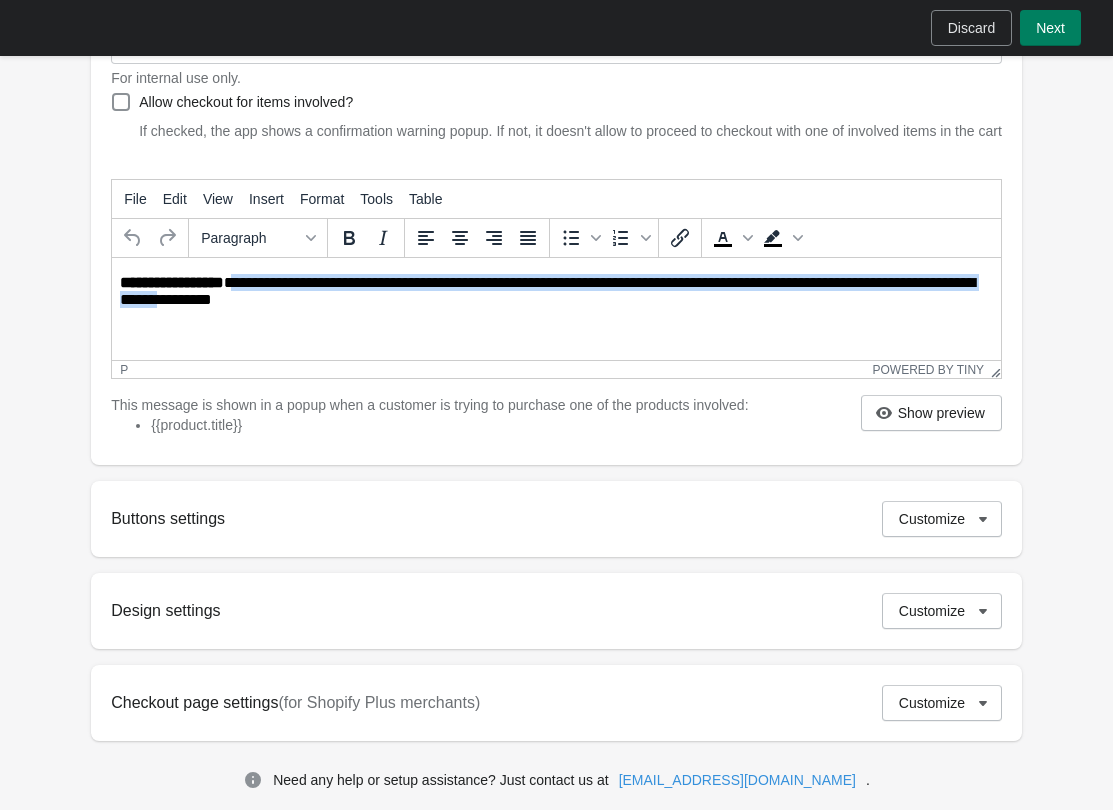 drag, startPoint x: 236, startPoint y: 279, endPoint x: 235, endPoint y: 301, distance: 22.022715 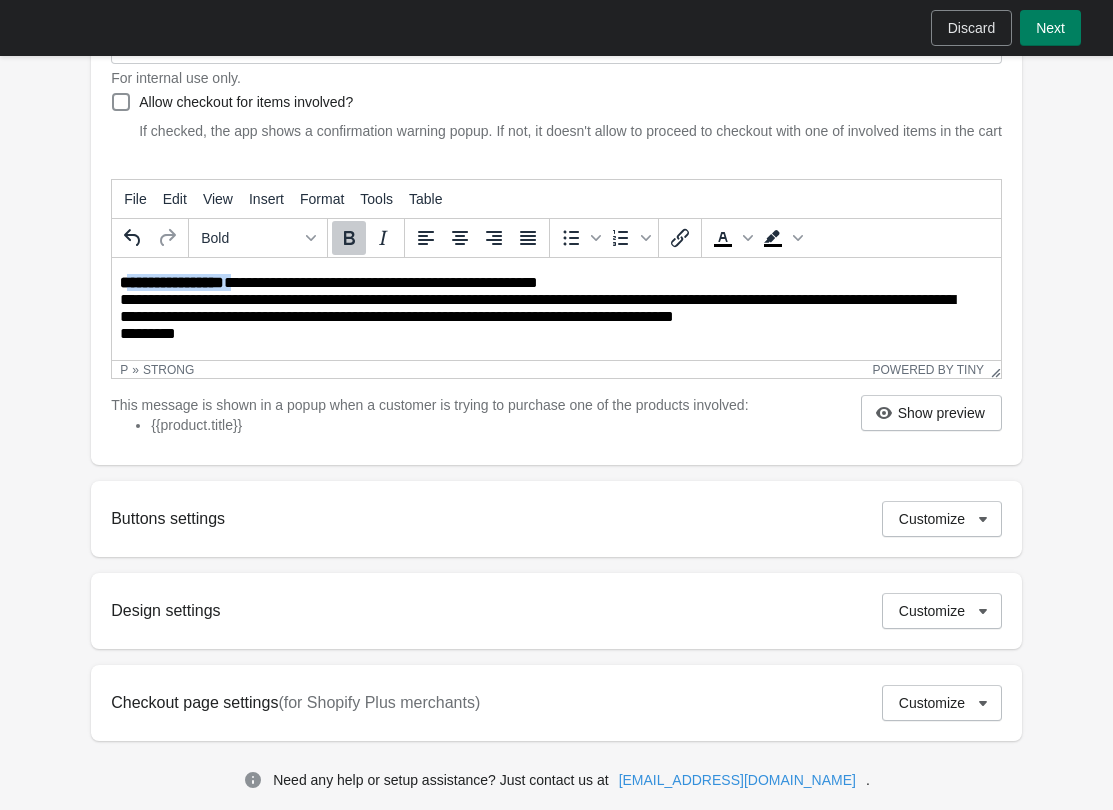 drag, startPoint x: 235, startPoint y: 282, endPoint x: 132, endPoint y: 282, distance: 103 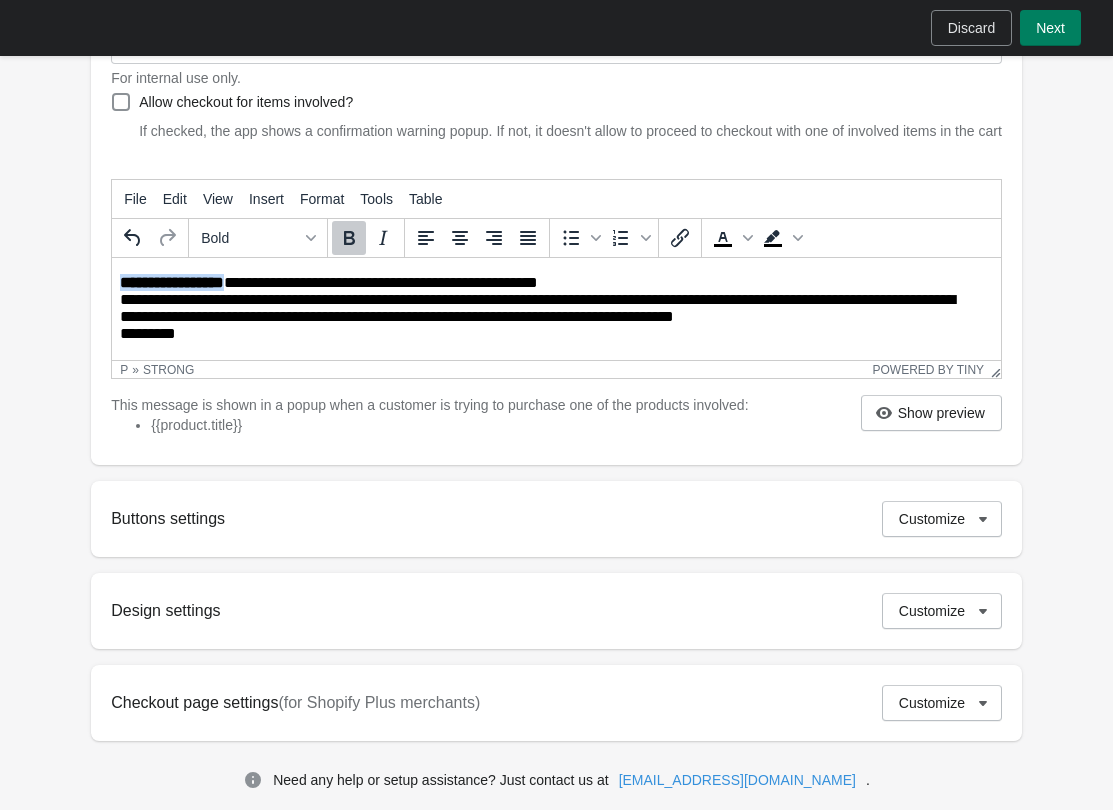 drag, startPoint x: 123, startPoint y: 283, endPoint x: 232, endPoint y: 283, distance: 109 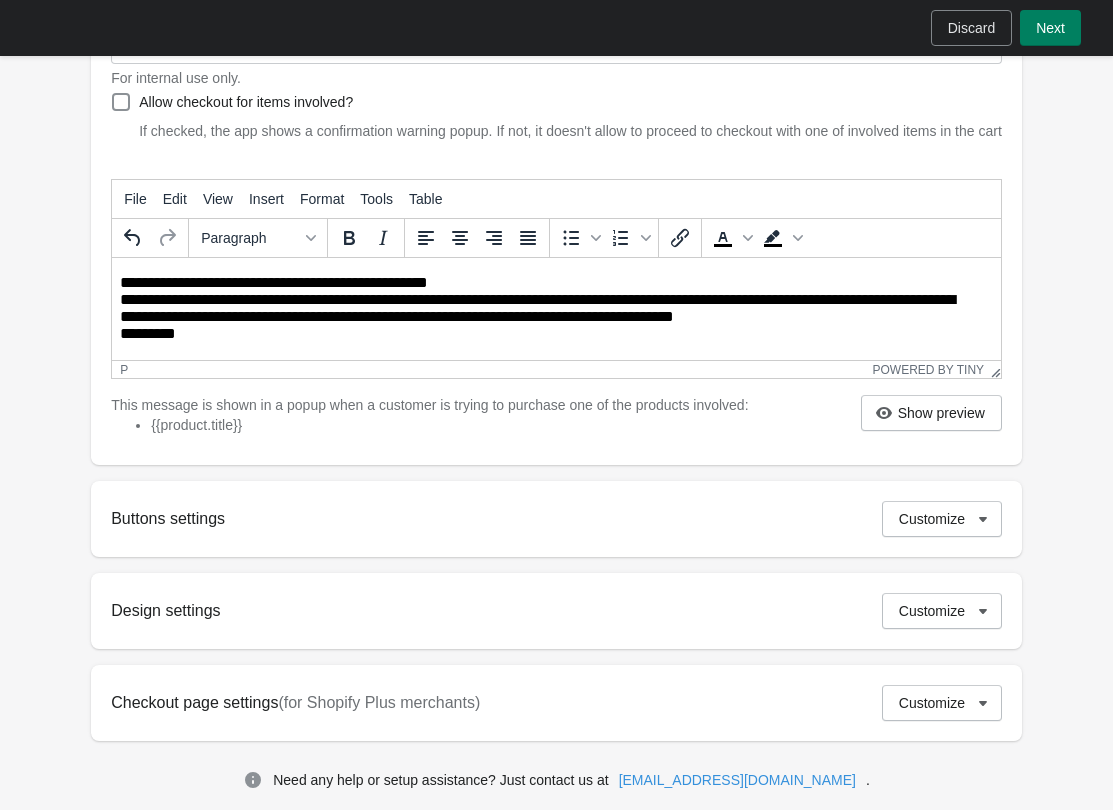 click on "**********" at bounding box center [550, 312] 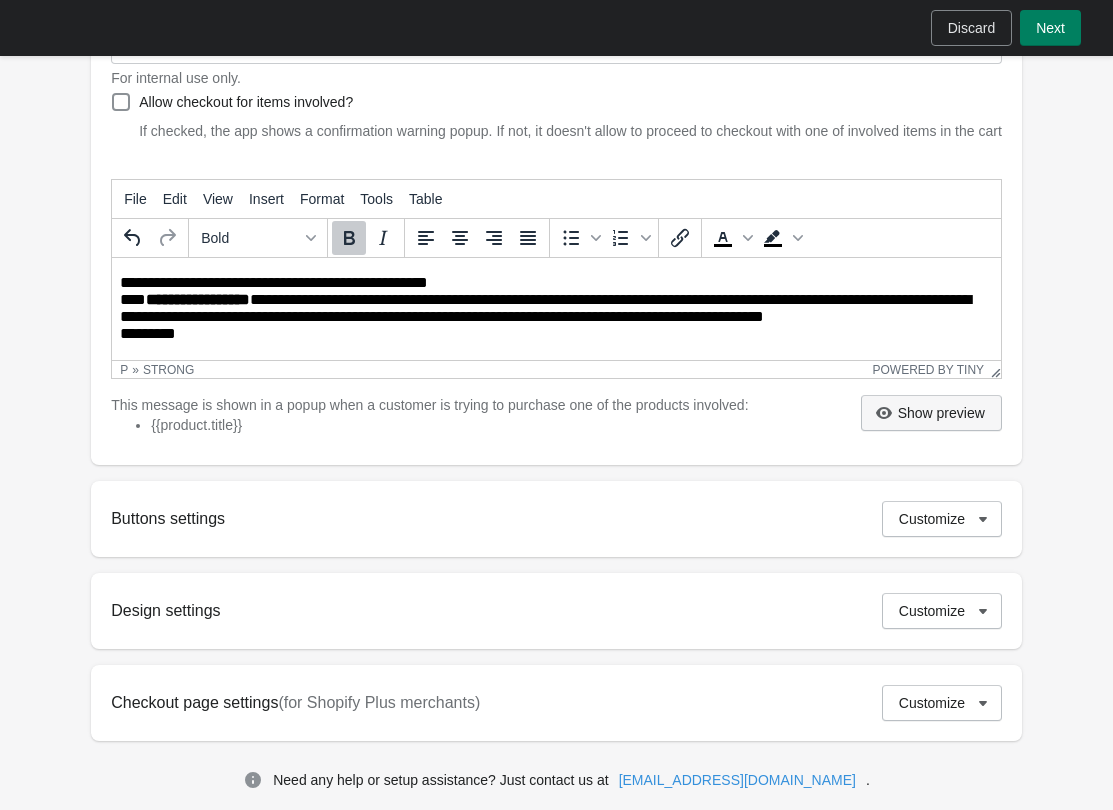 click on "Show preview" at bounding box center [941, 413] 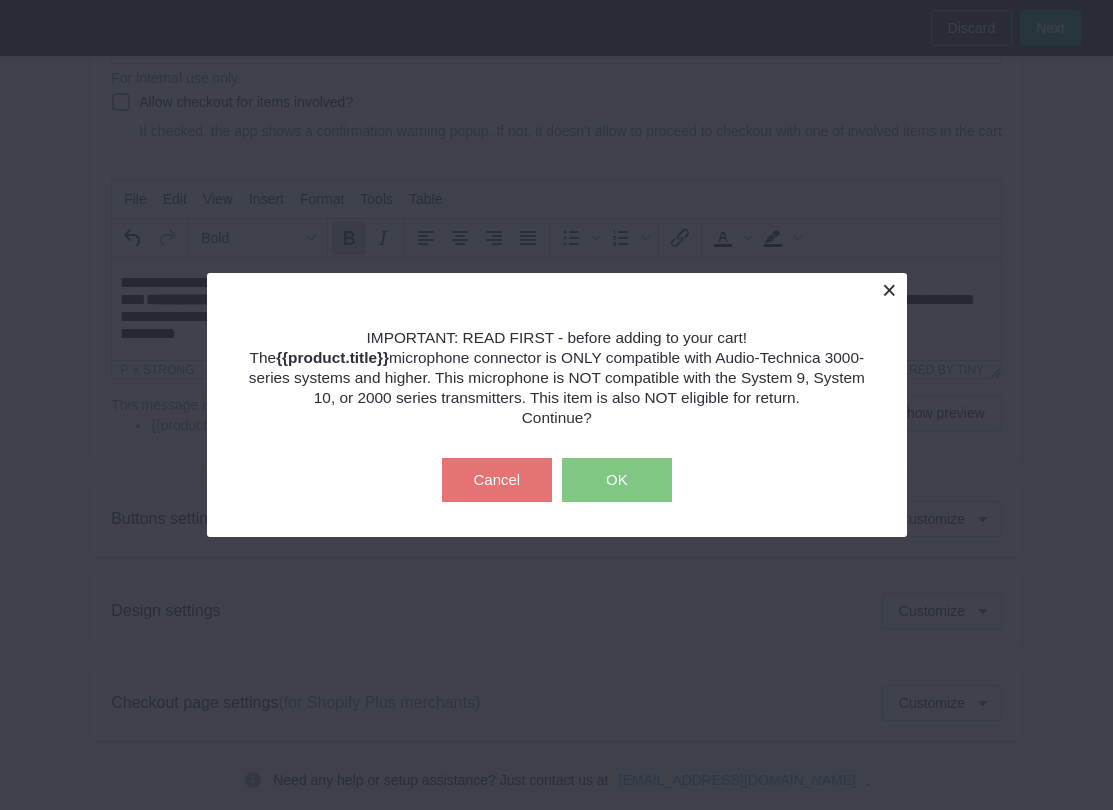 click at bounding box center [889, 290] 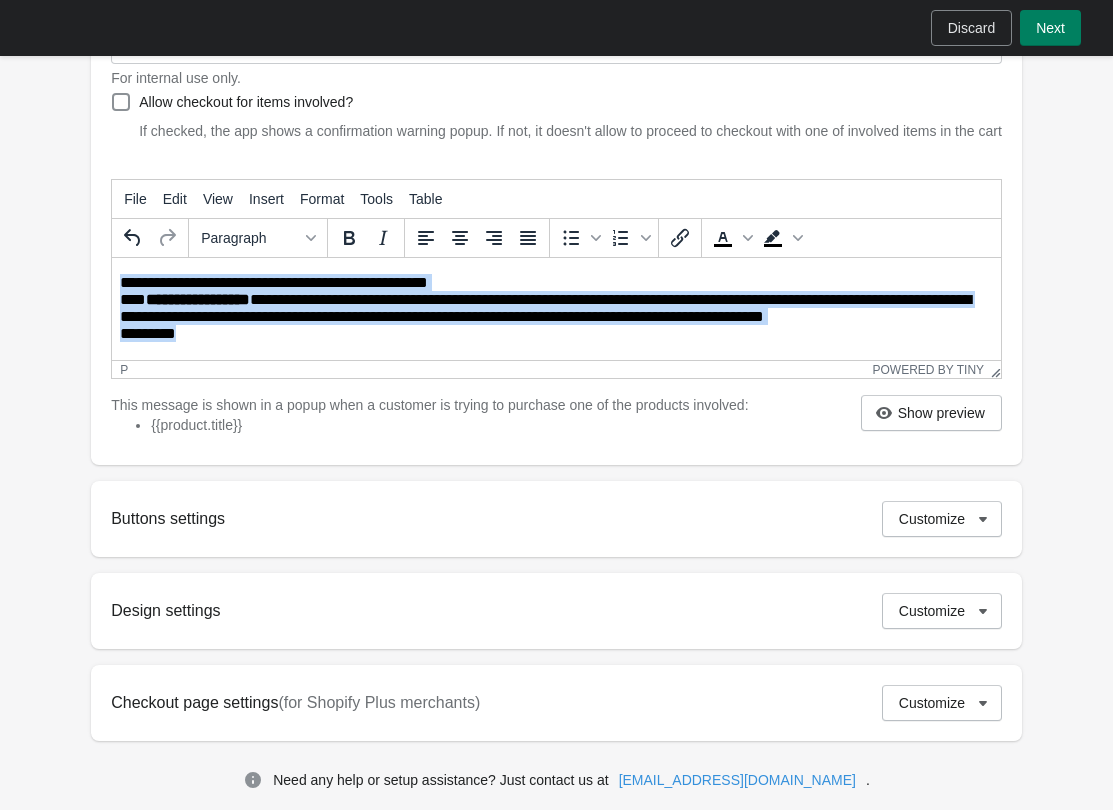 drag, startPoint x: 121, startPoint y: 279, endPoint x: 206, endPoint y: 343, distance: 106.400185 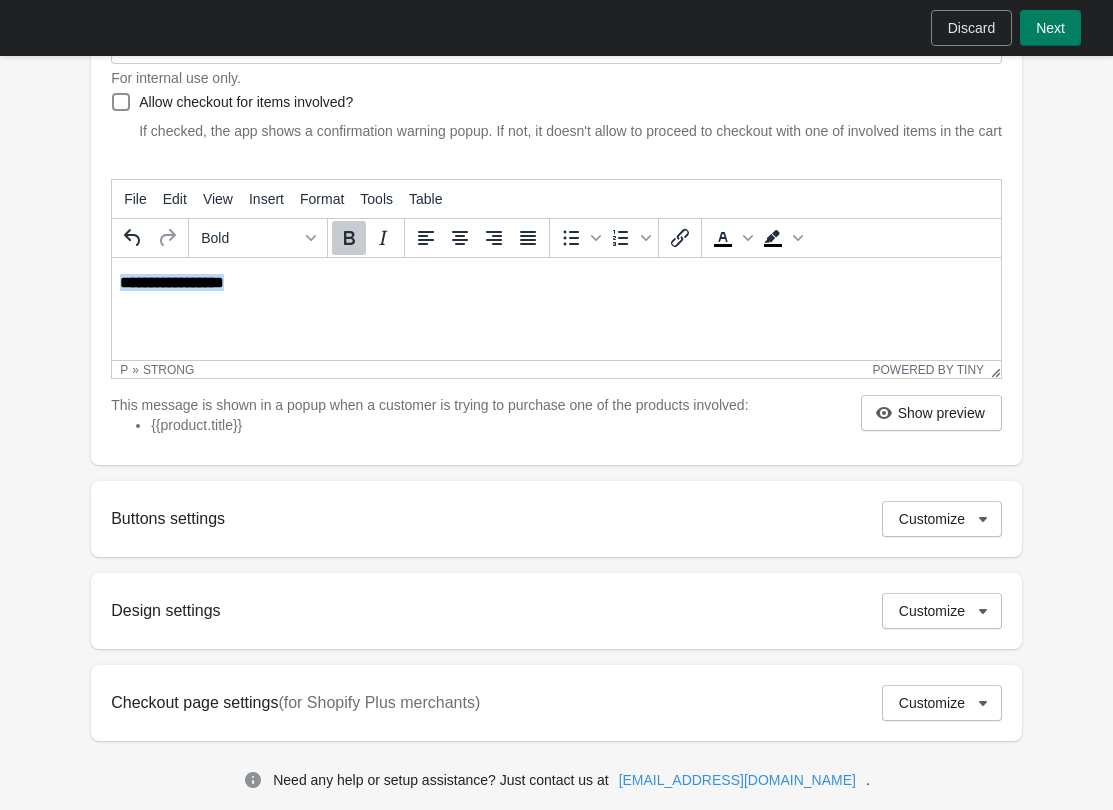 drag, startPoint x: 305, startPoint y: 285, endPoint x: 195, endPoint y: 560, distance: 296.18405 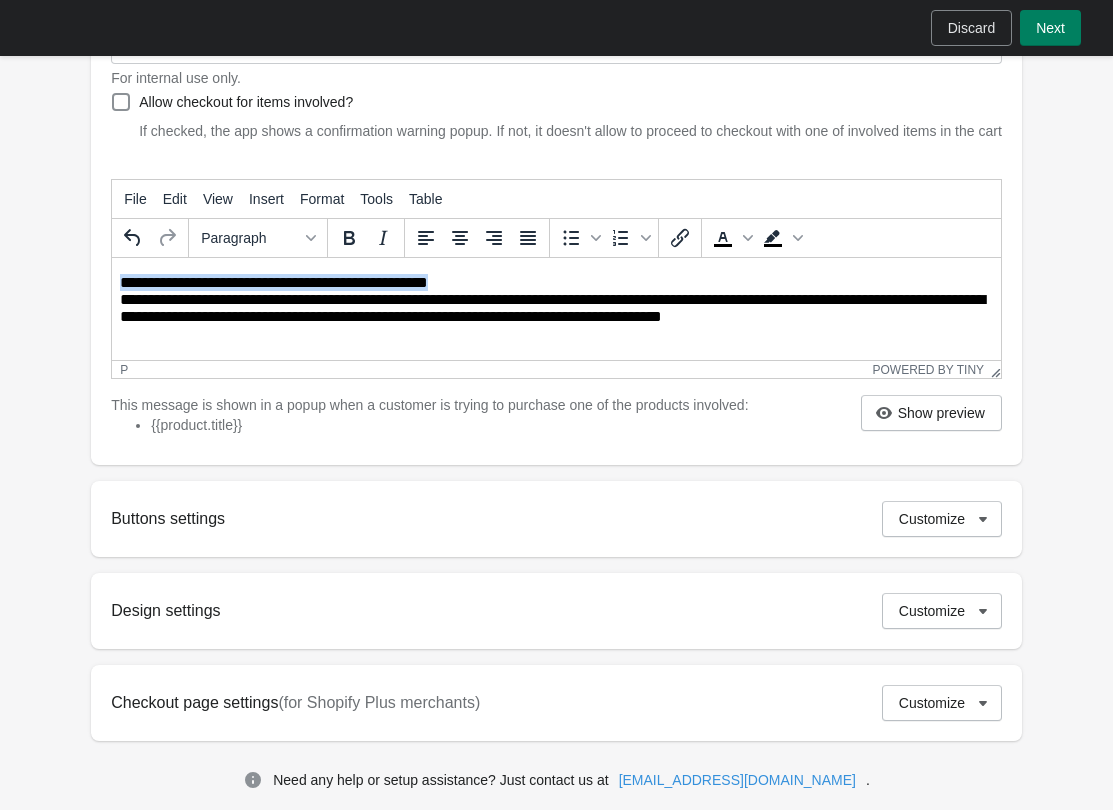 drag, startPoint x: 535, startPoint y: 285, endPoint x: 82, endPoint y: 285, distance: 453 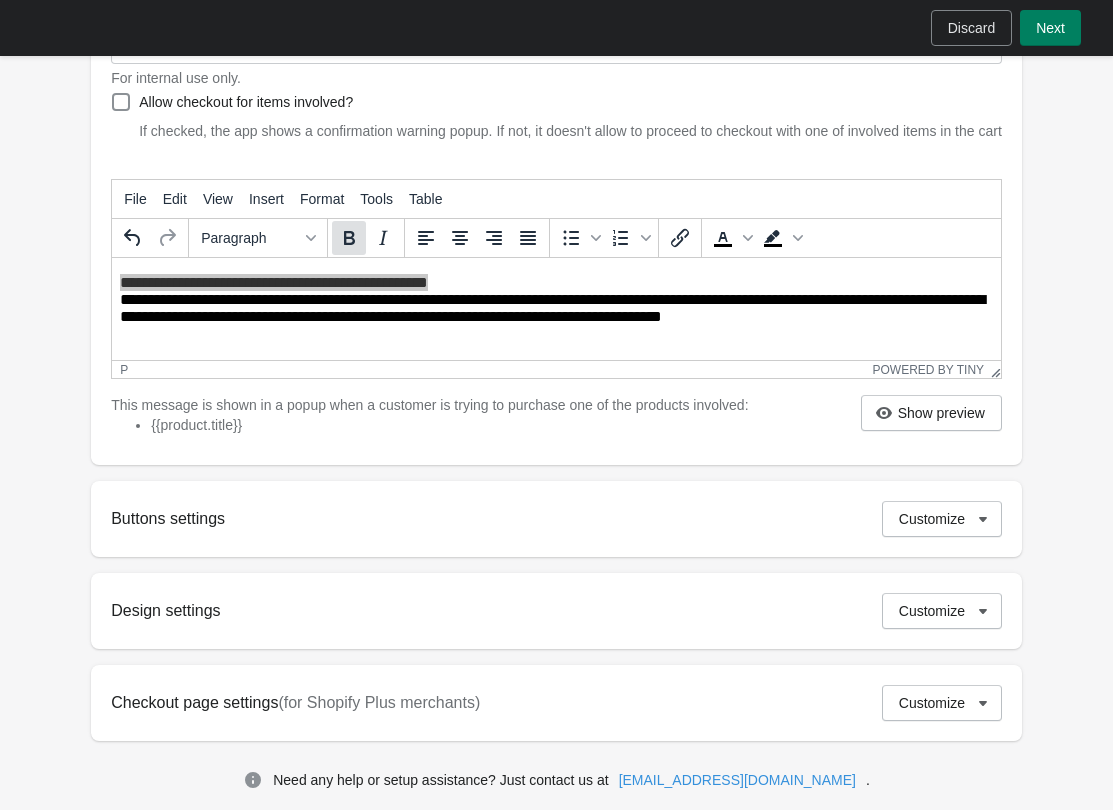 click 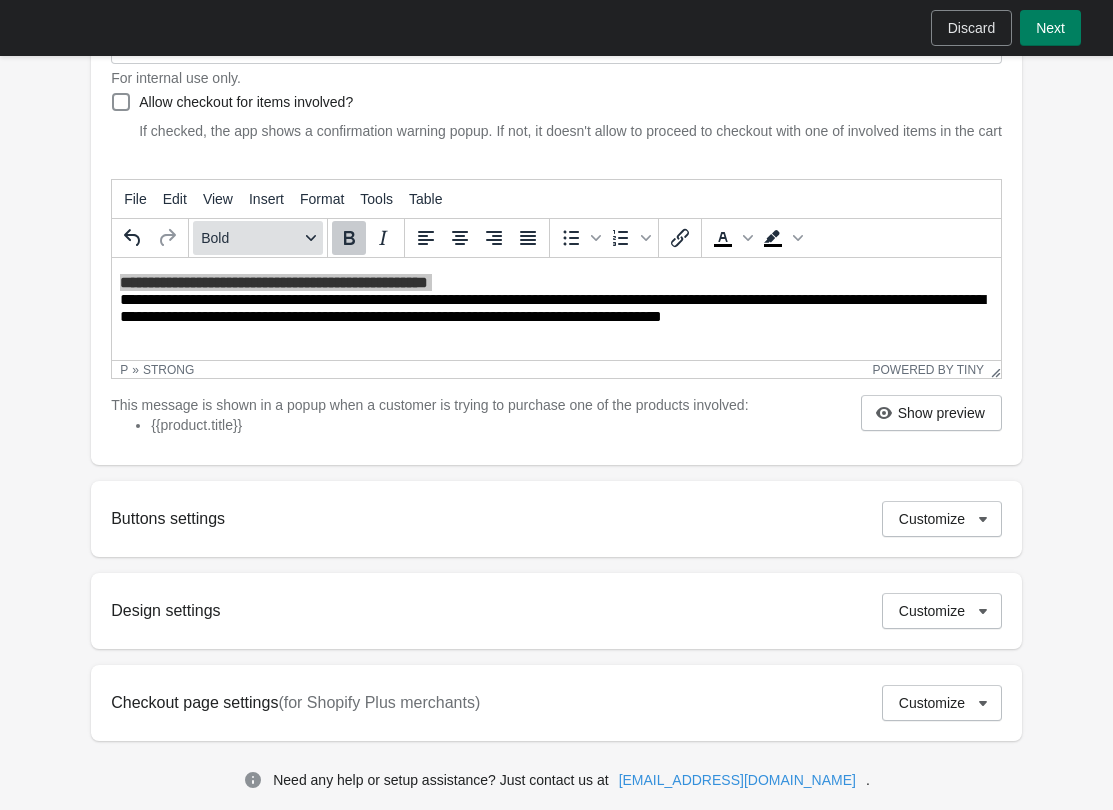 click 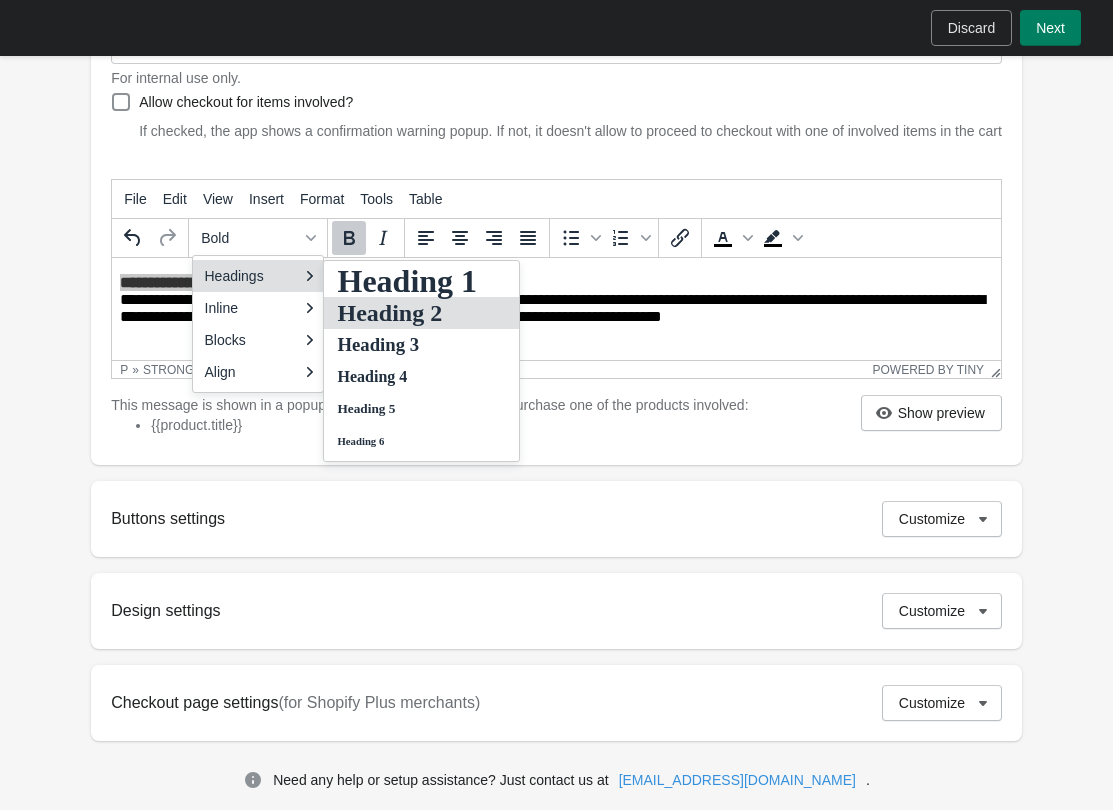 click on "Heading 2" at bounding box center [408, 313] 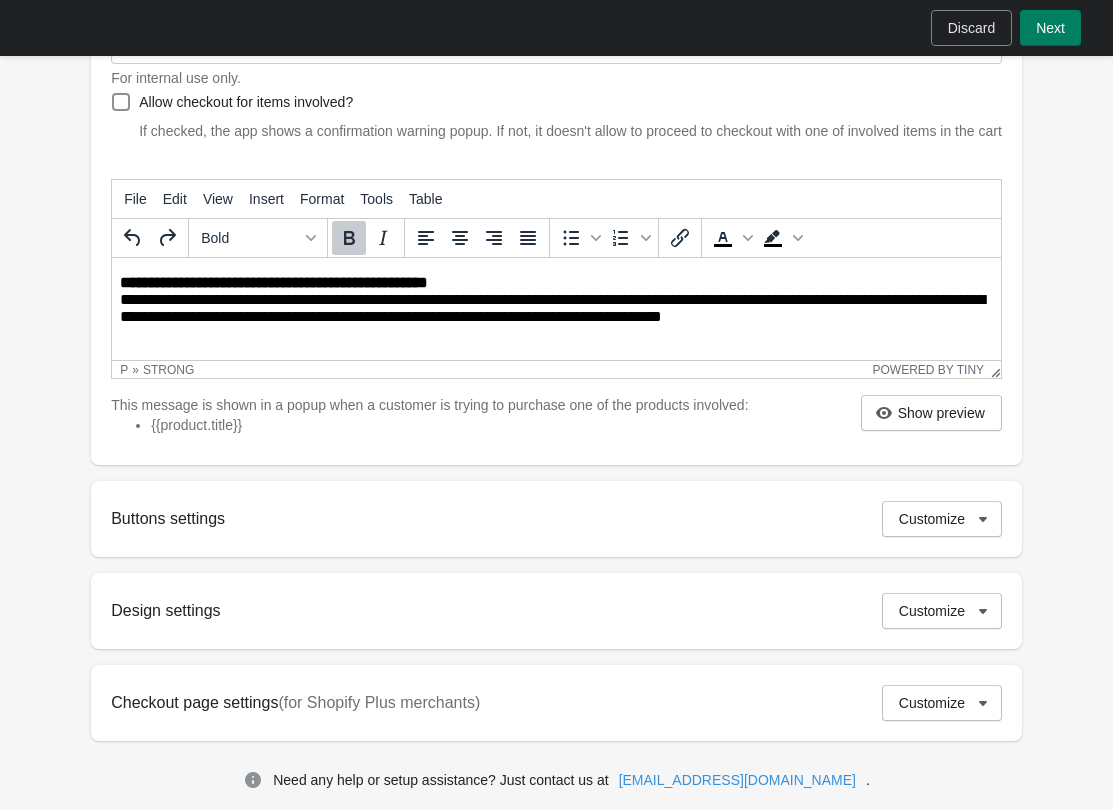 click on "**********" at bounding box center [558, 303] 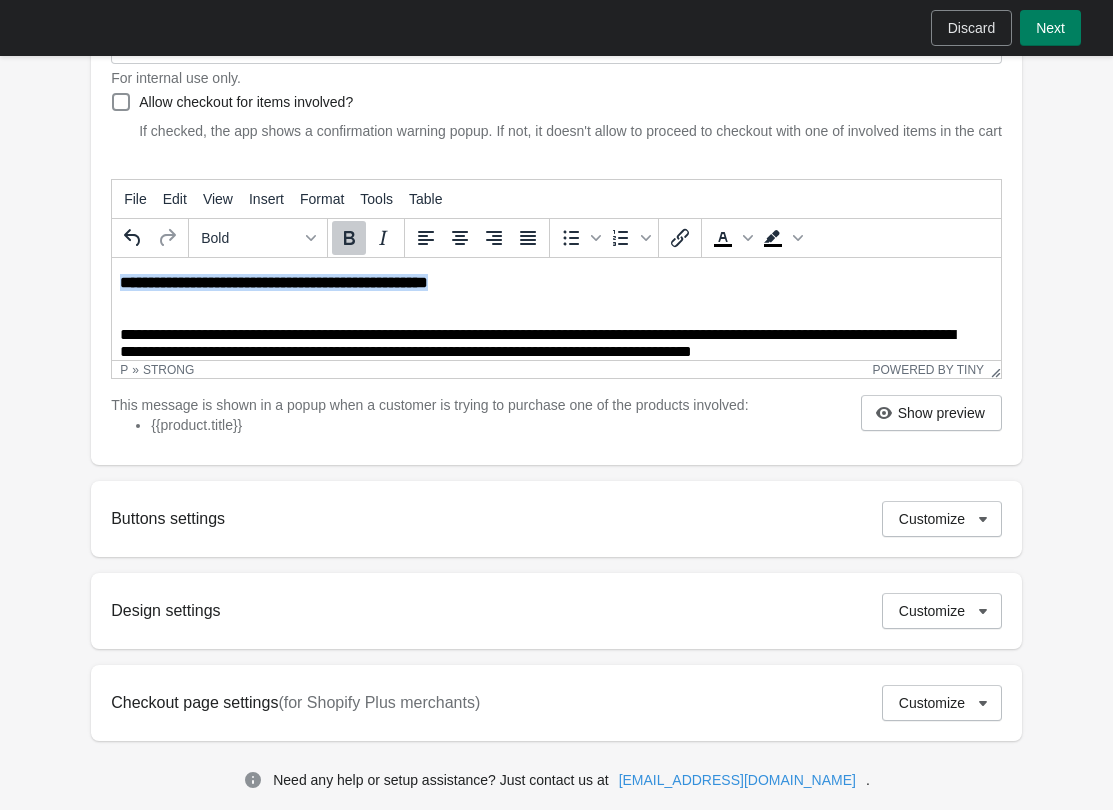drag, startPoint x: 535, startPoint y: 284, endPoint x: 303, endPoint y: 522, distance: 332.36728 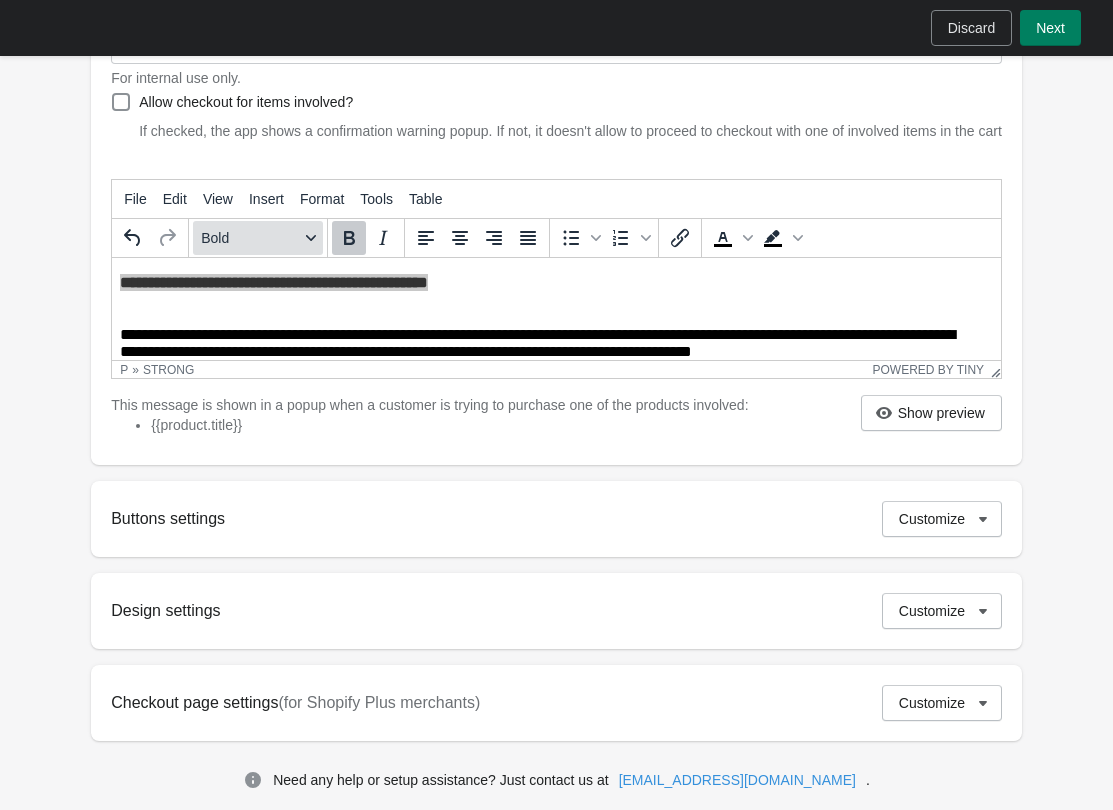 click on "Bold" at bounding box center [250, 238] 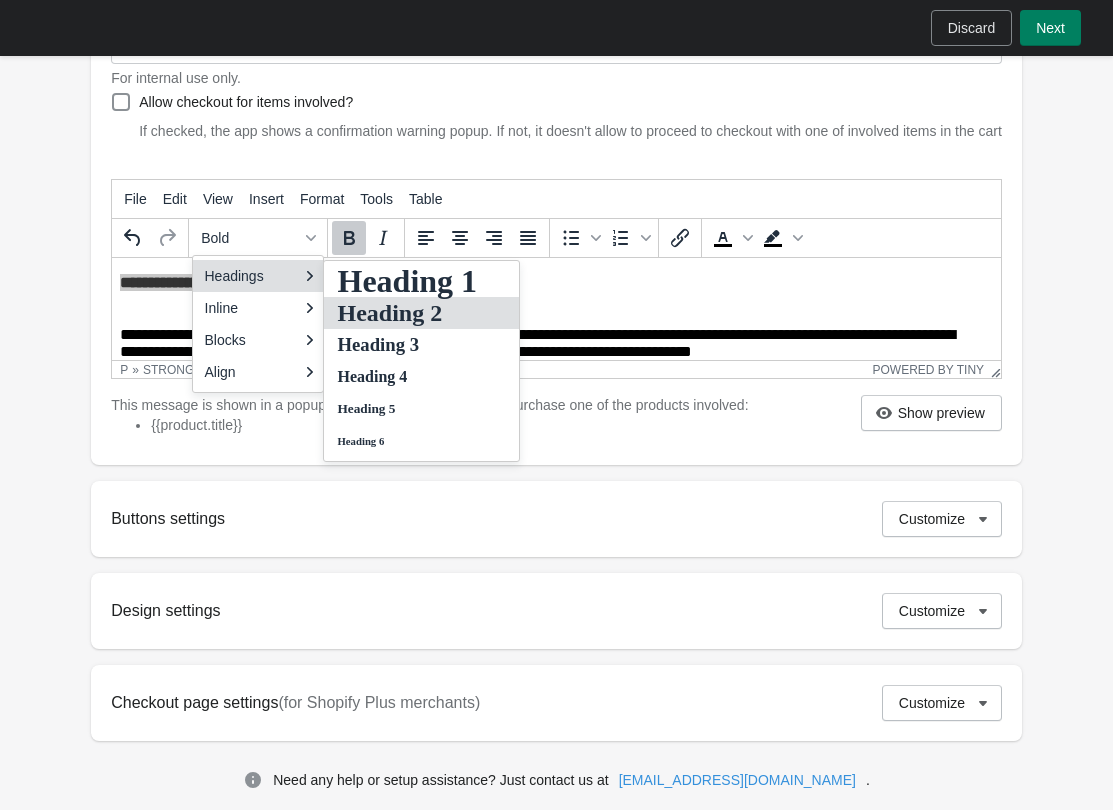 drag, startPoint x: 384, startPoint y: 321, endPoint x: 271, endPoint y: 43, distance: 300.08832 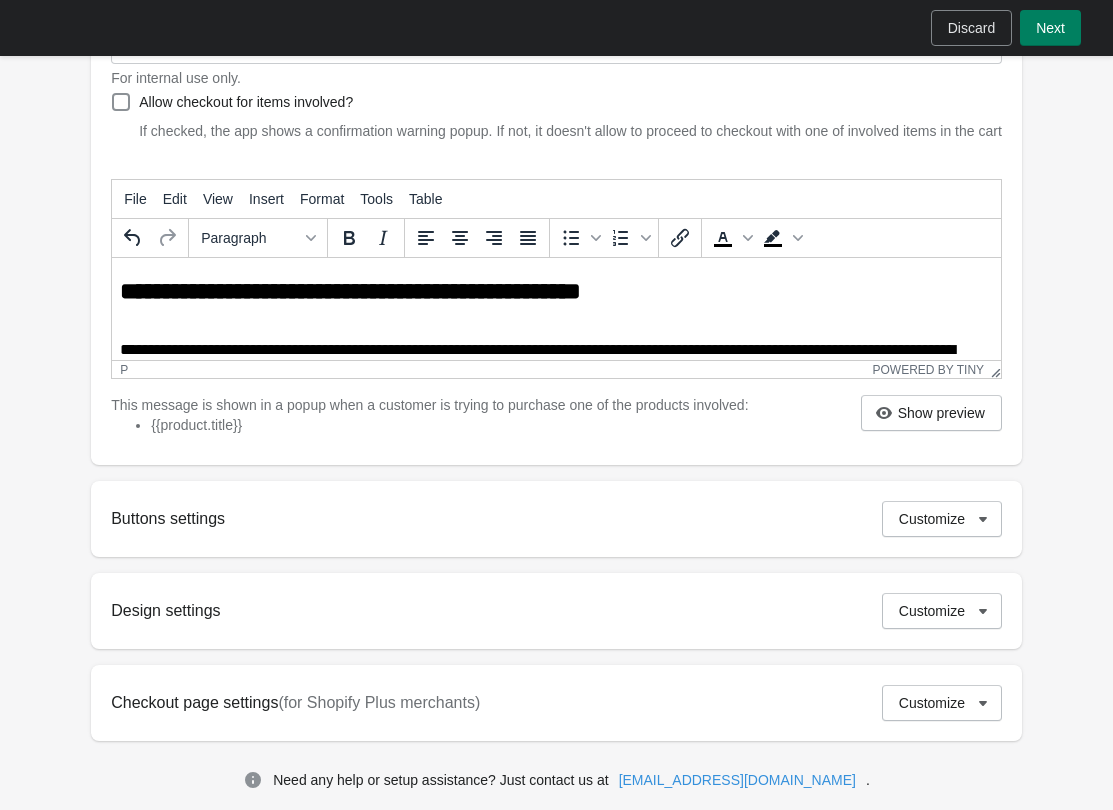 click on "**********" at bounding box center (550, 353) 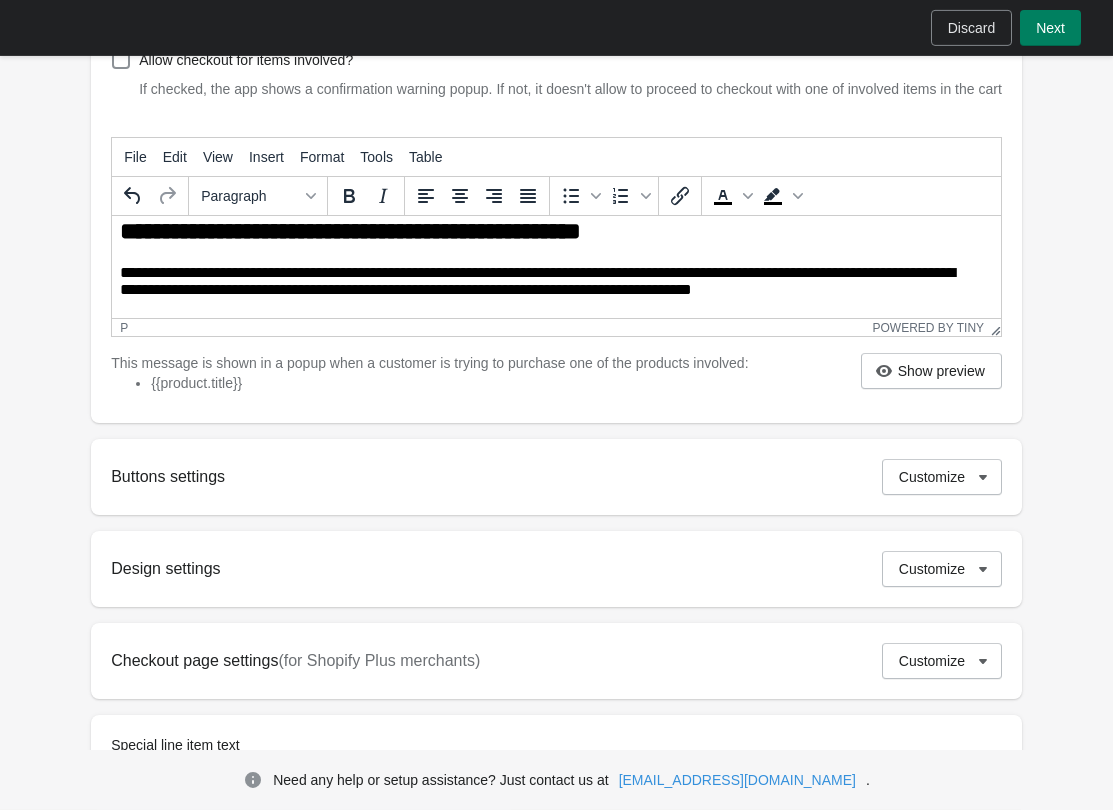 scroll, scrollTop: 368, scrollLeft: 0, axis: vertical 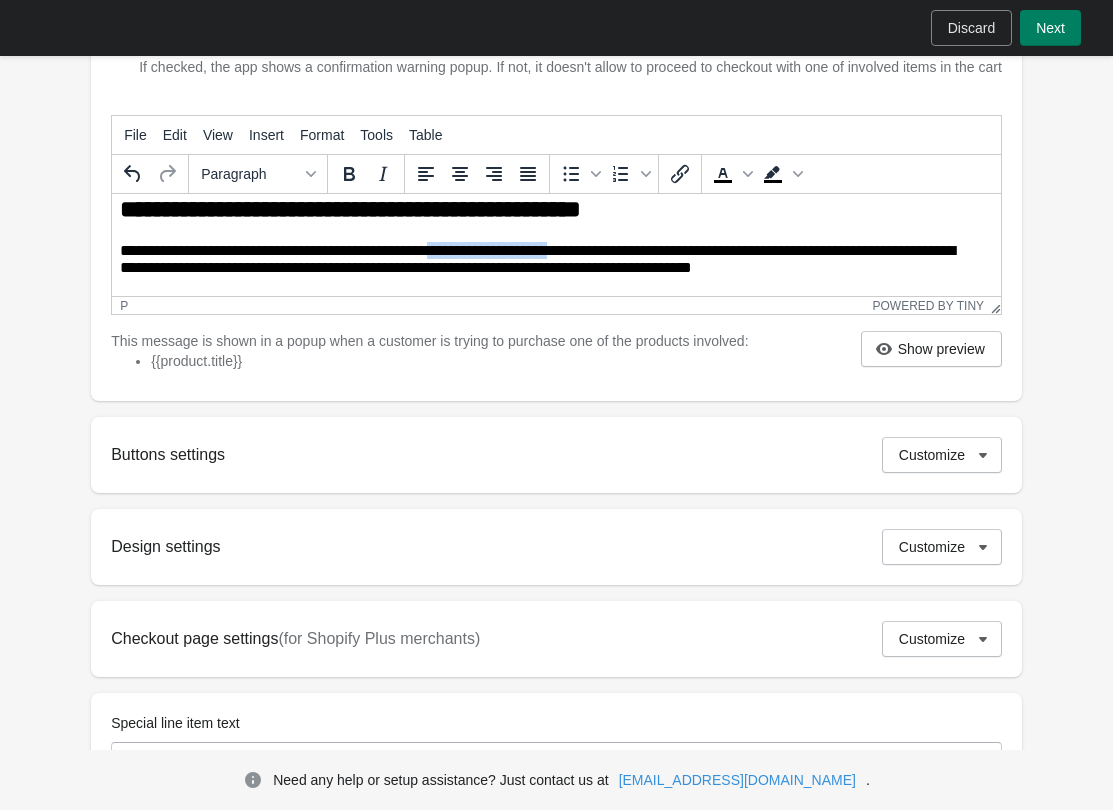 drag, startPoint x: 469, startPoint y: 251, endPoint x: 612, endPoint y: 249, distance: 143.01399 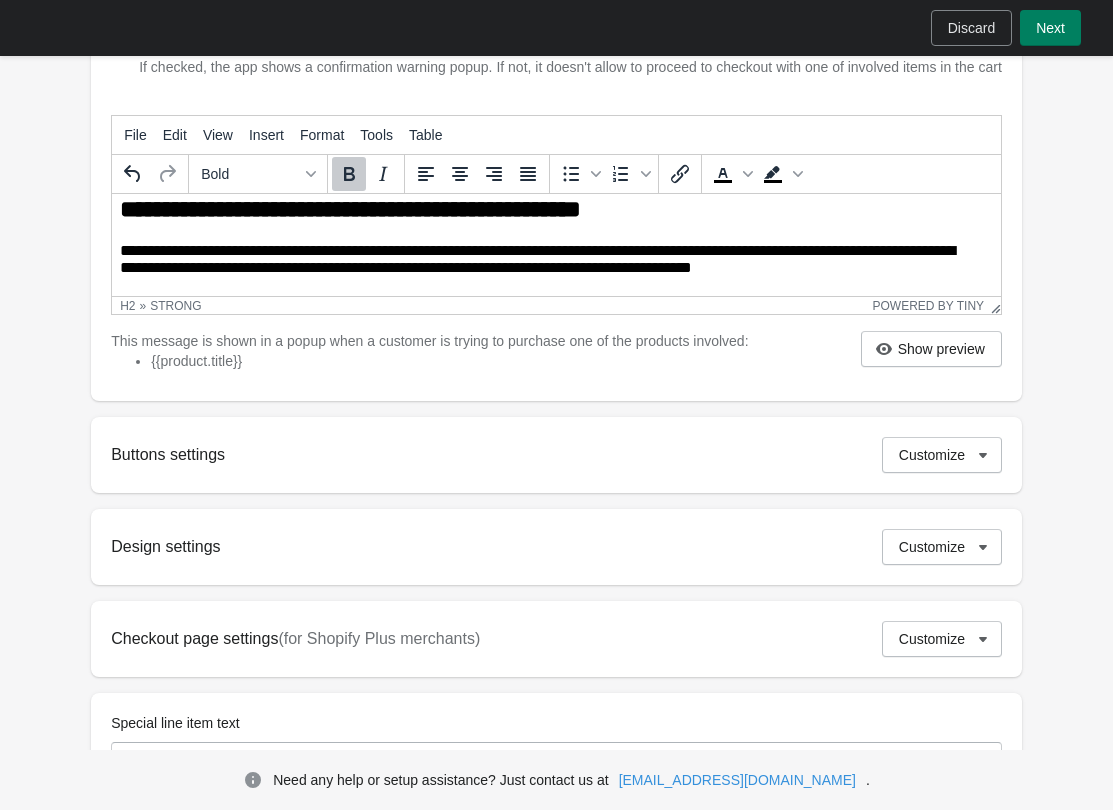 click on "**********" at bounding box center [556, 238] 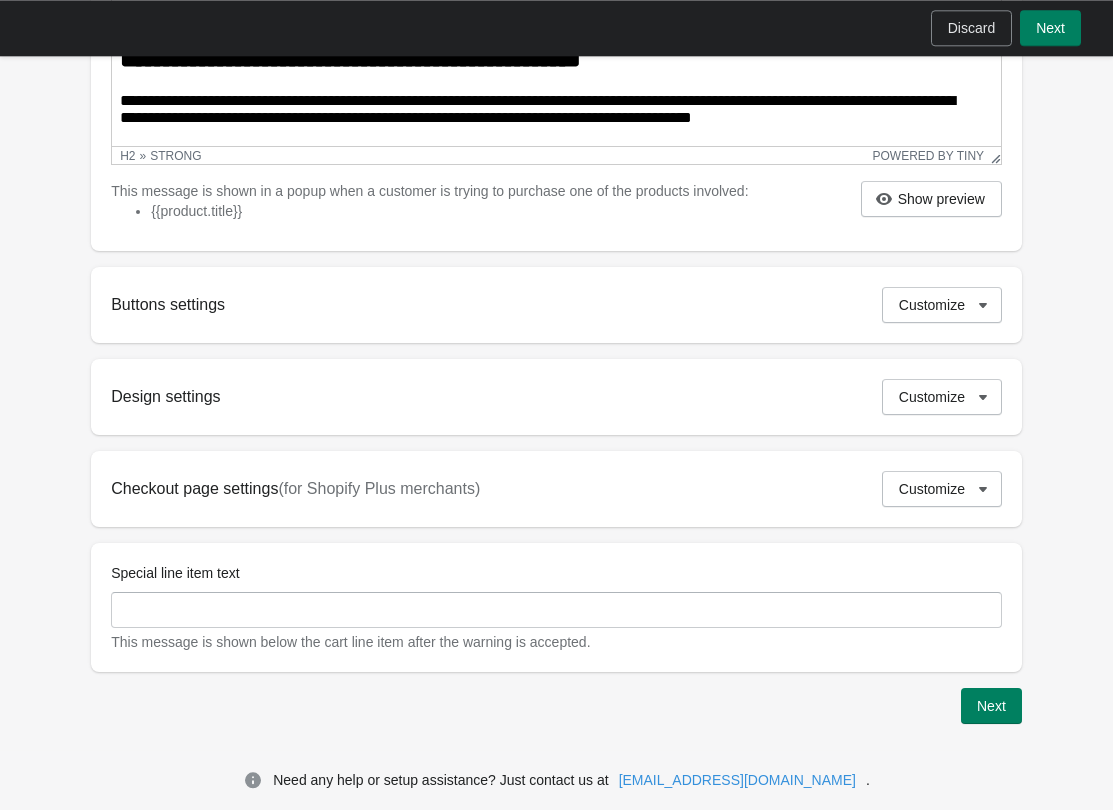 scroll, scrollTop: 538, scrollLeft: 0, axis: vertical 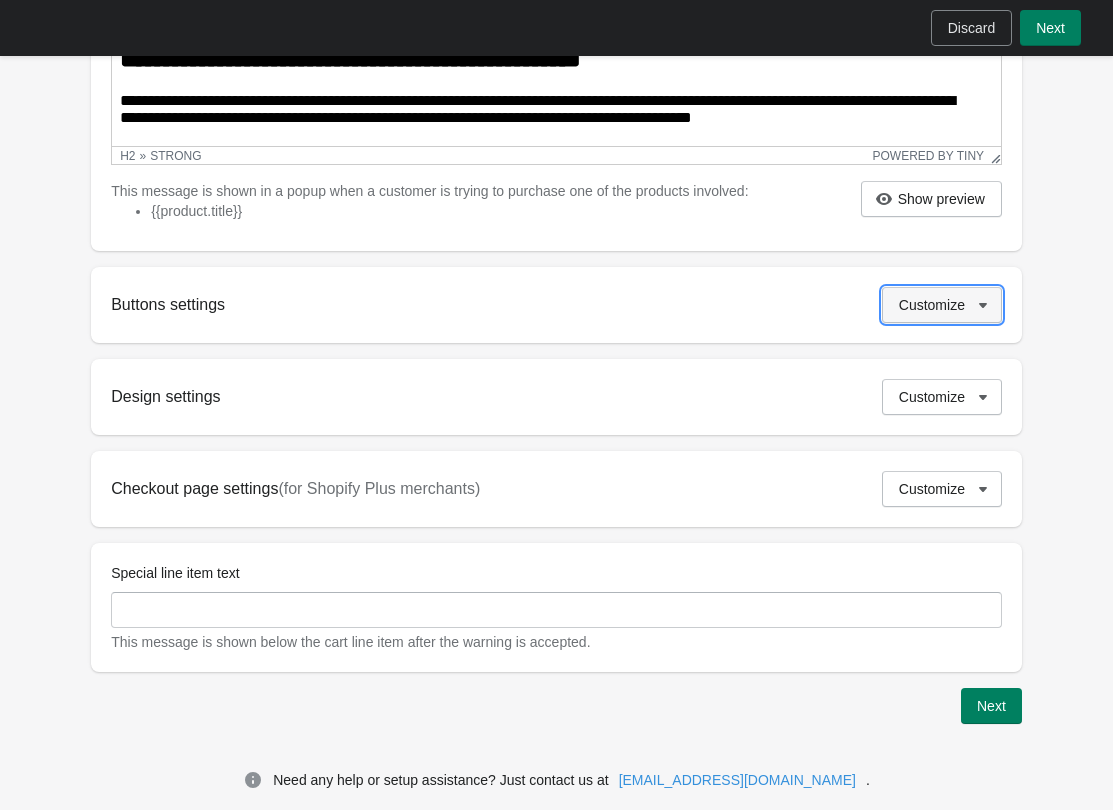 click on "Customize" at bounding box center (932, 305) 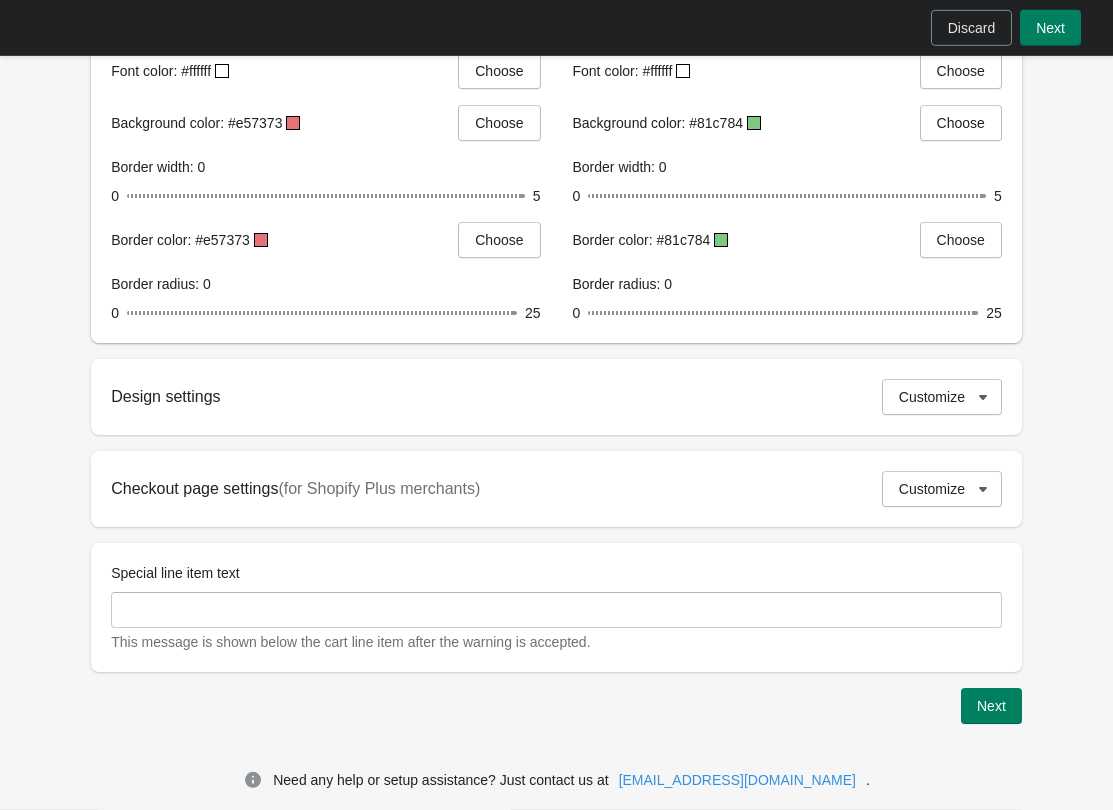 scroll, scrollTop: 1086, scrollLeft: 0, axis: vertical 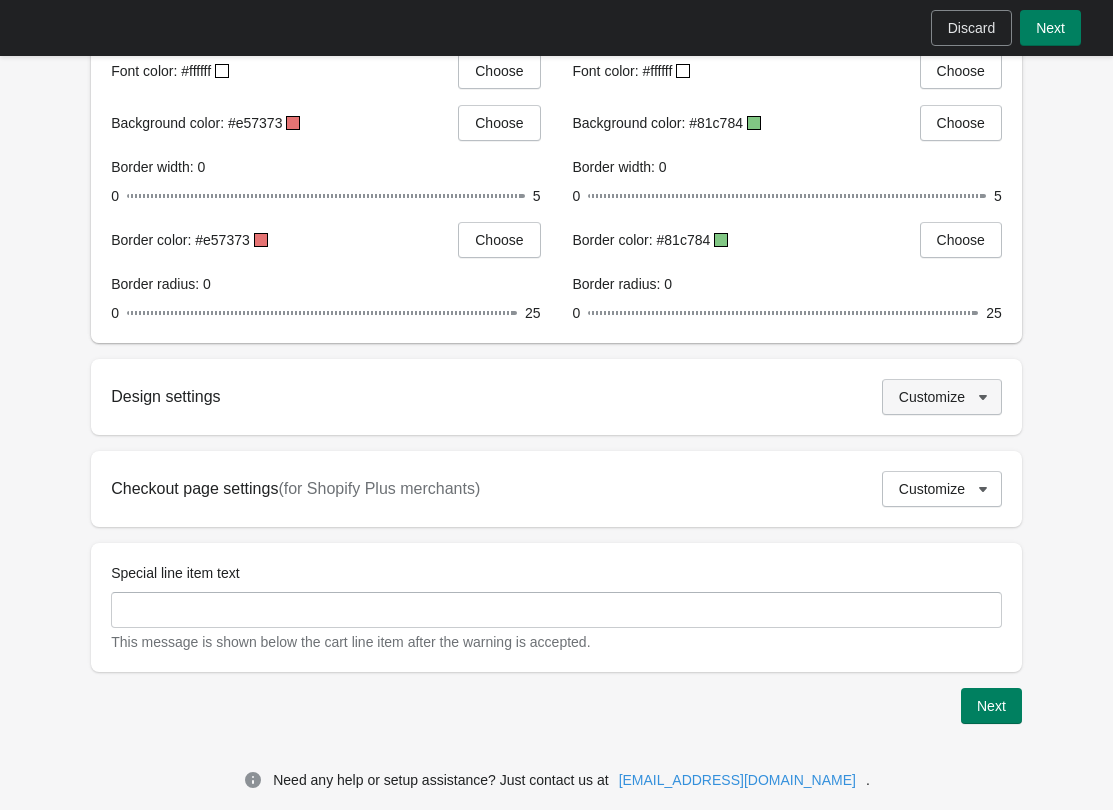 click on "Customize" at bounding box center (932, 397) 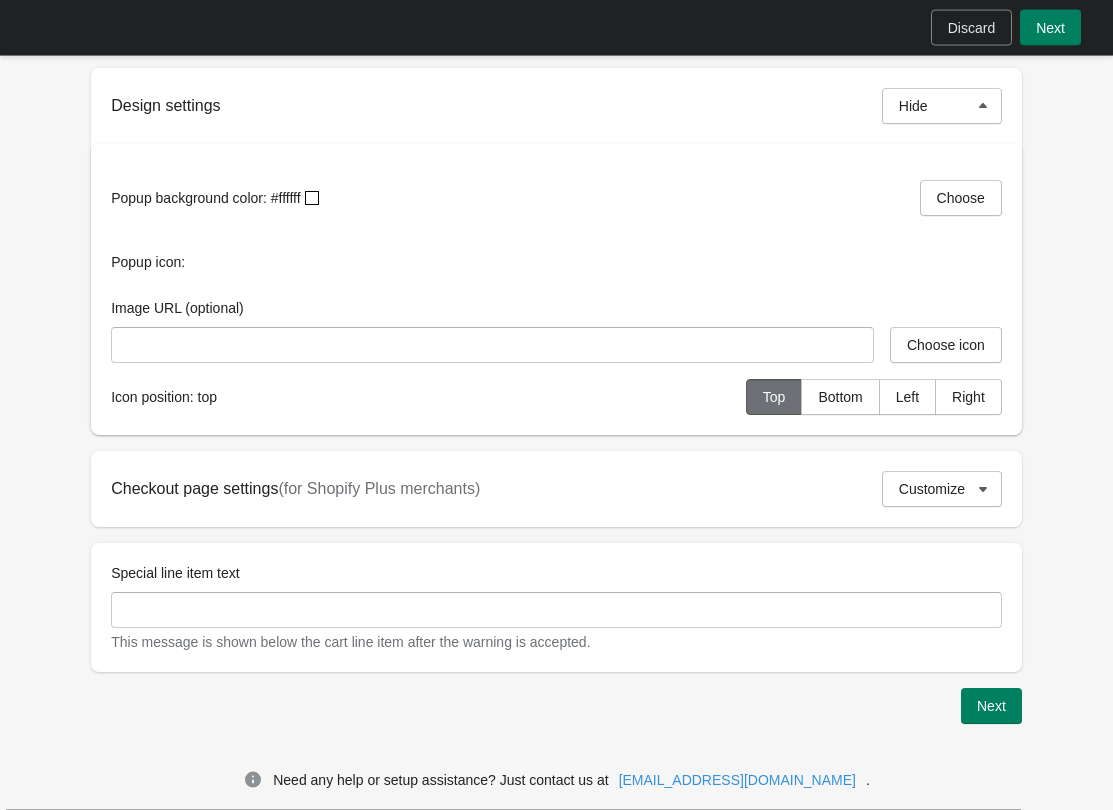scroll, scrollTop: 1377, scrollLeft: 0, axis: vertical 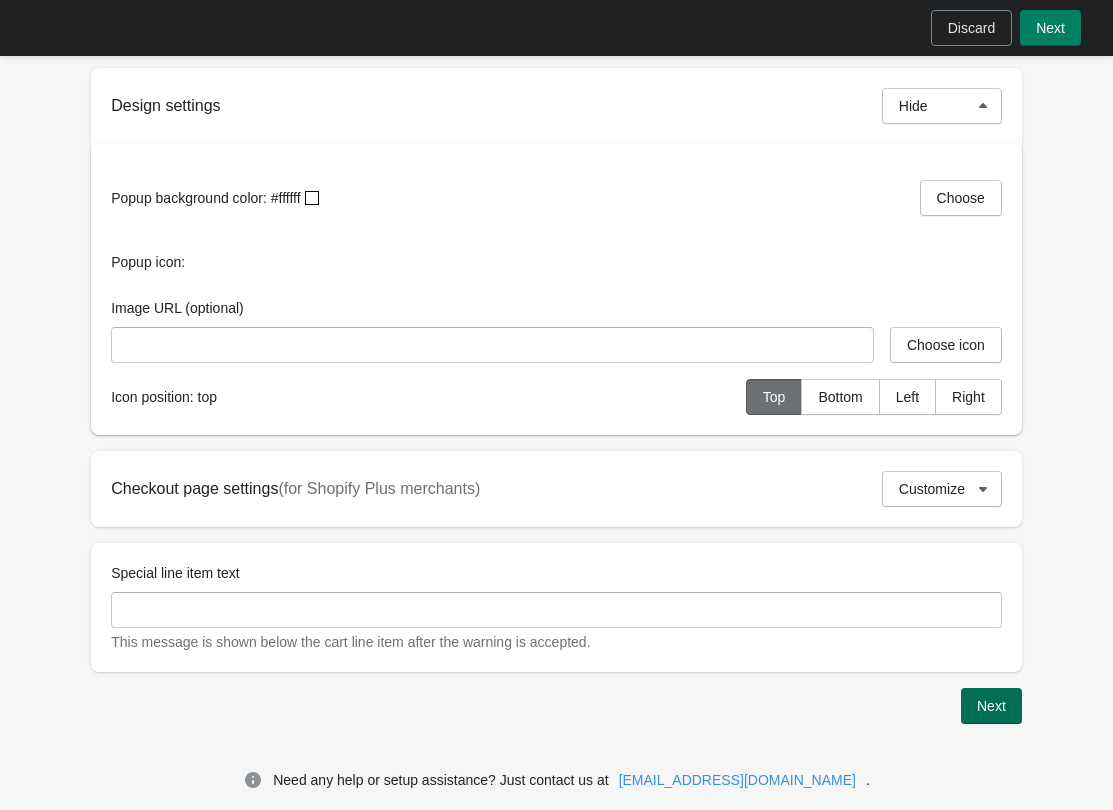click on "Next" at bounding box center (991, 706) 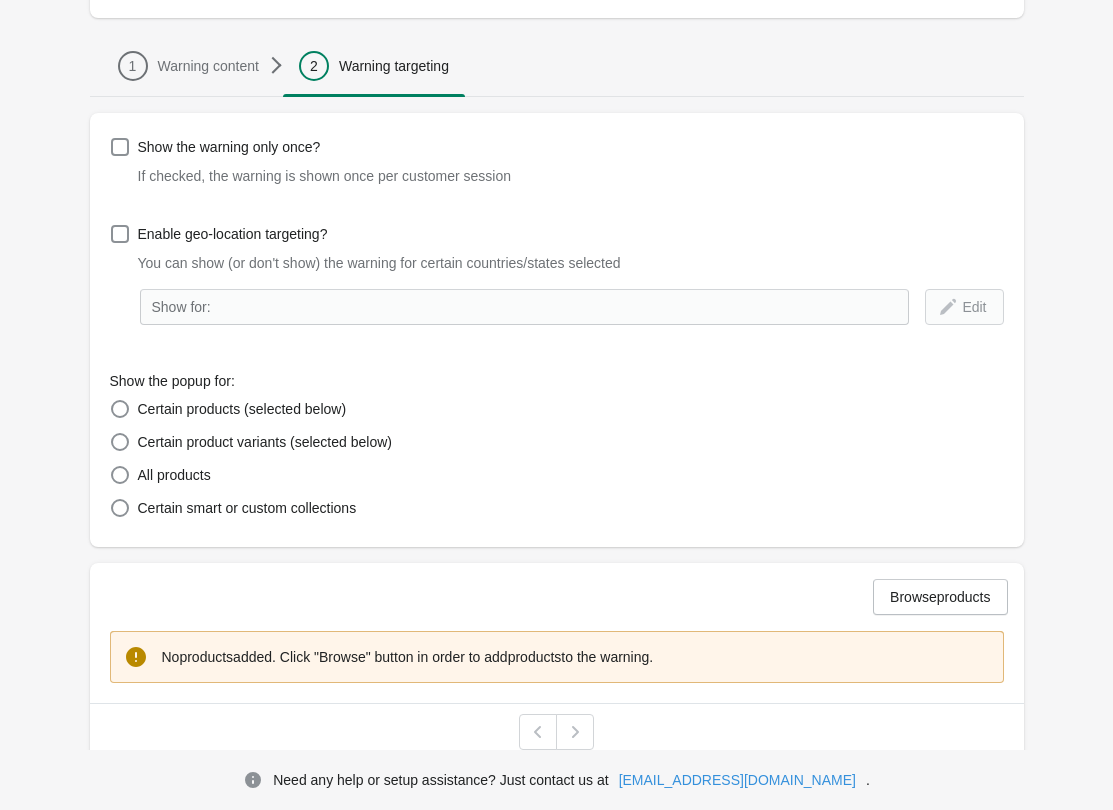 scroll, scrollTop: 258, scrollLeft: 0, axis: vertical 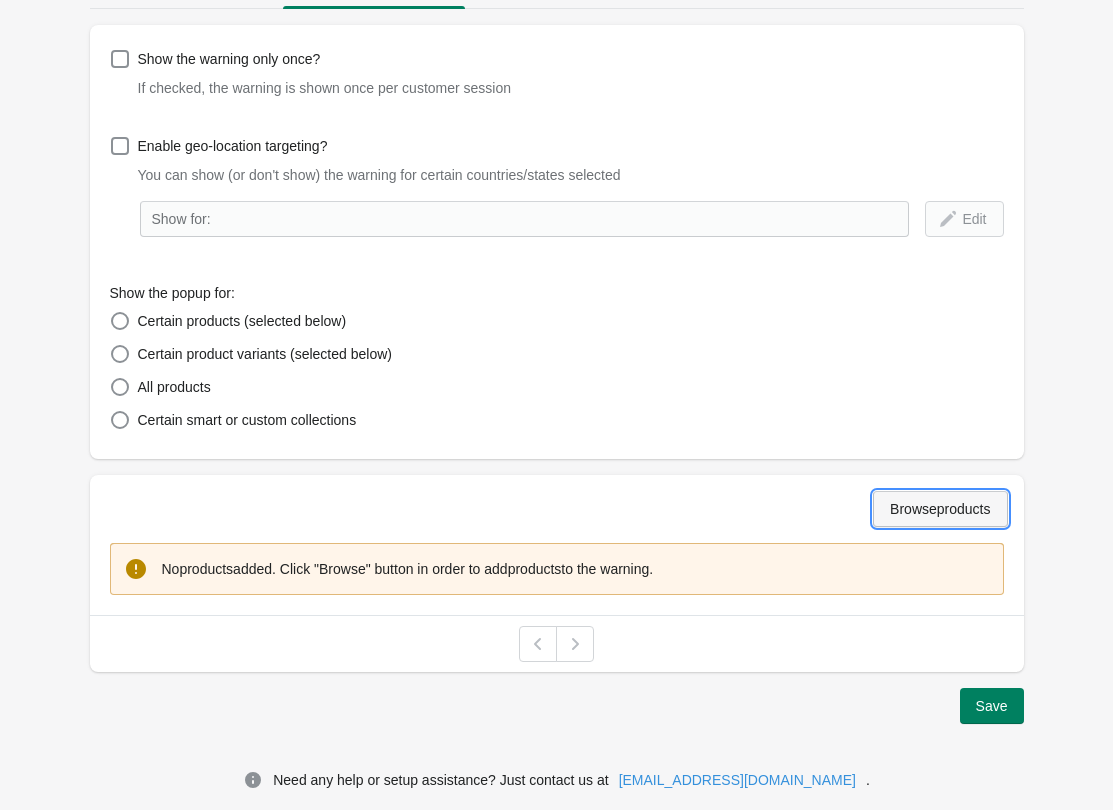 click on "Browse  products" at bounding box center [940, 509] 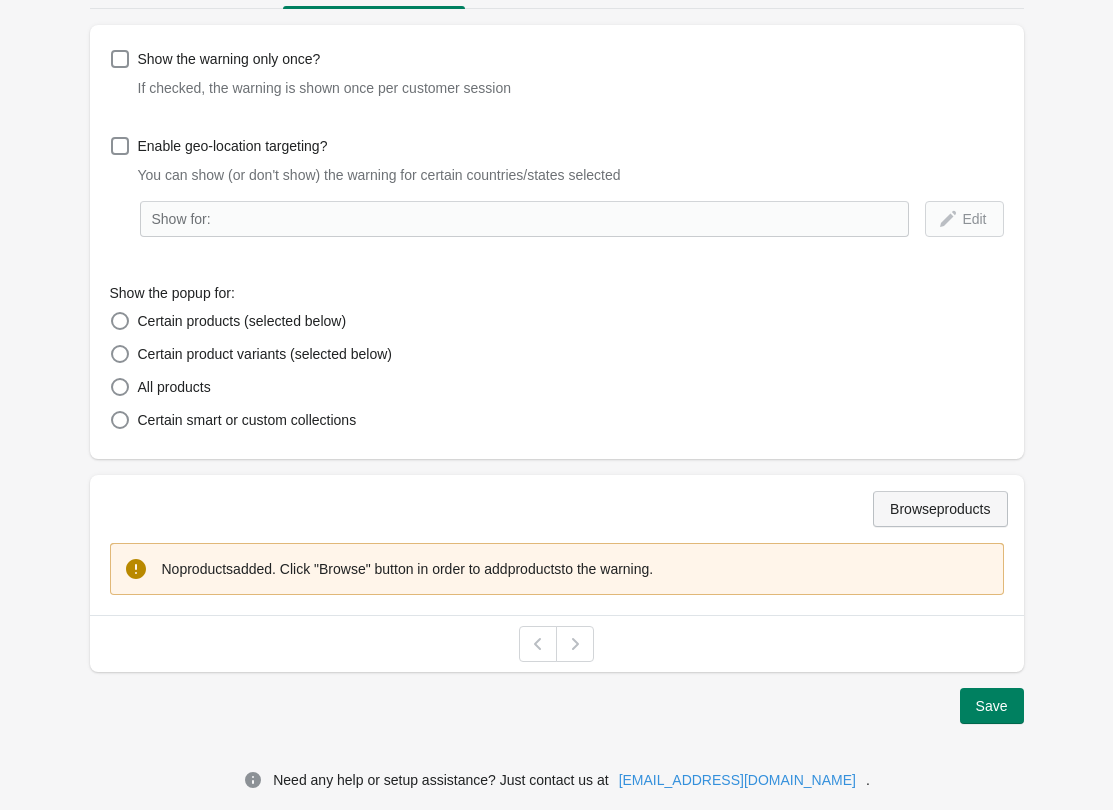 scroll, scrollTop: 0, scrollLeft: 0, axis: both 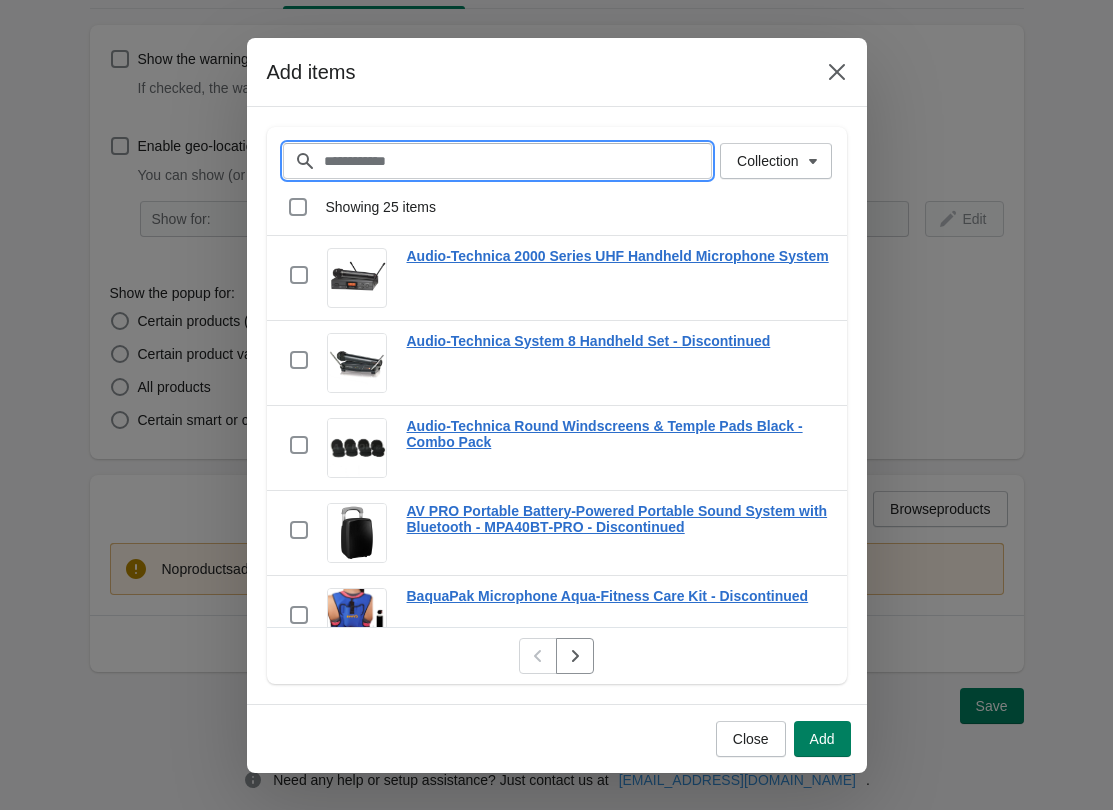 click on "Filter items" at bounding box center (518, 161) 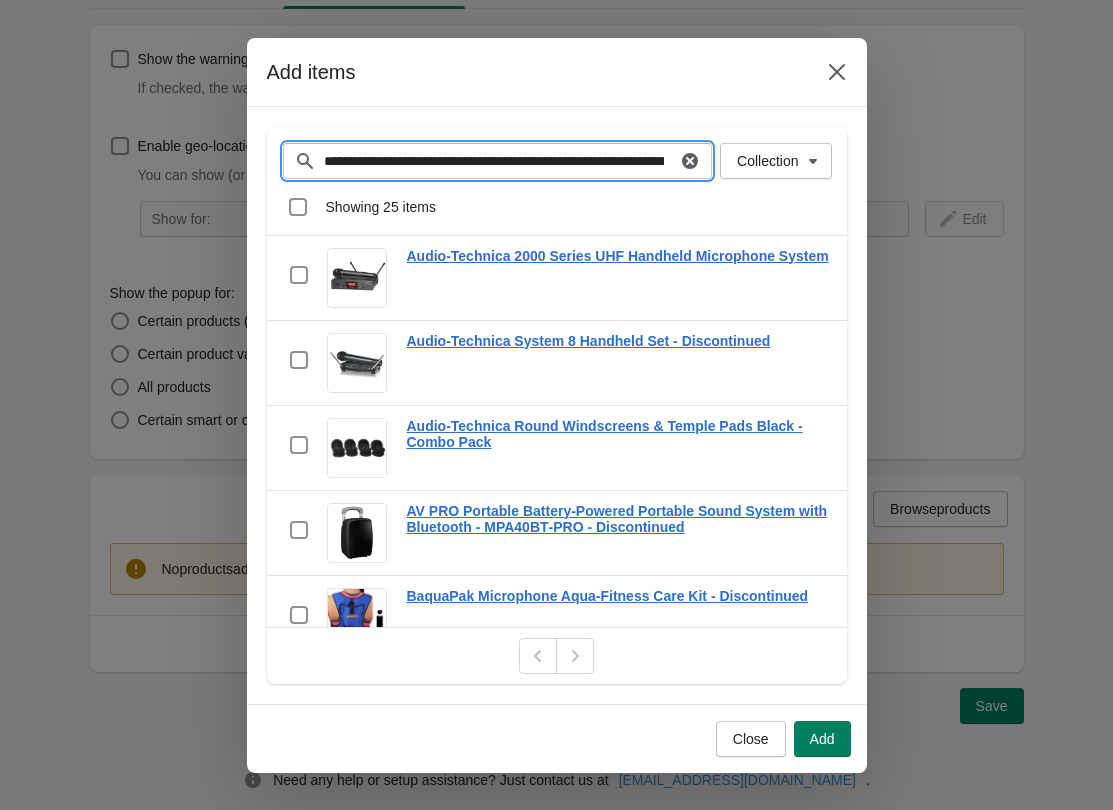 scroll, scrollTop: 0, scrollLeft: 1572, axis: horizontal 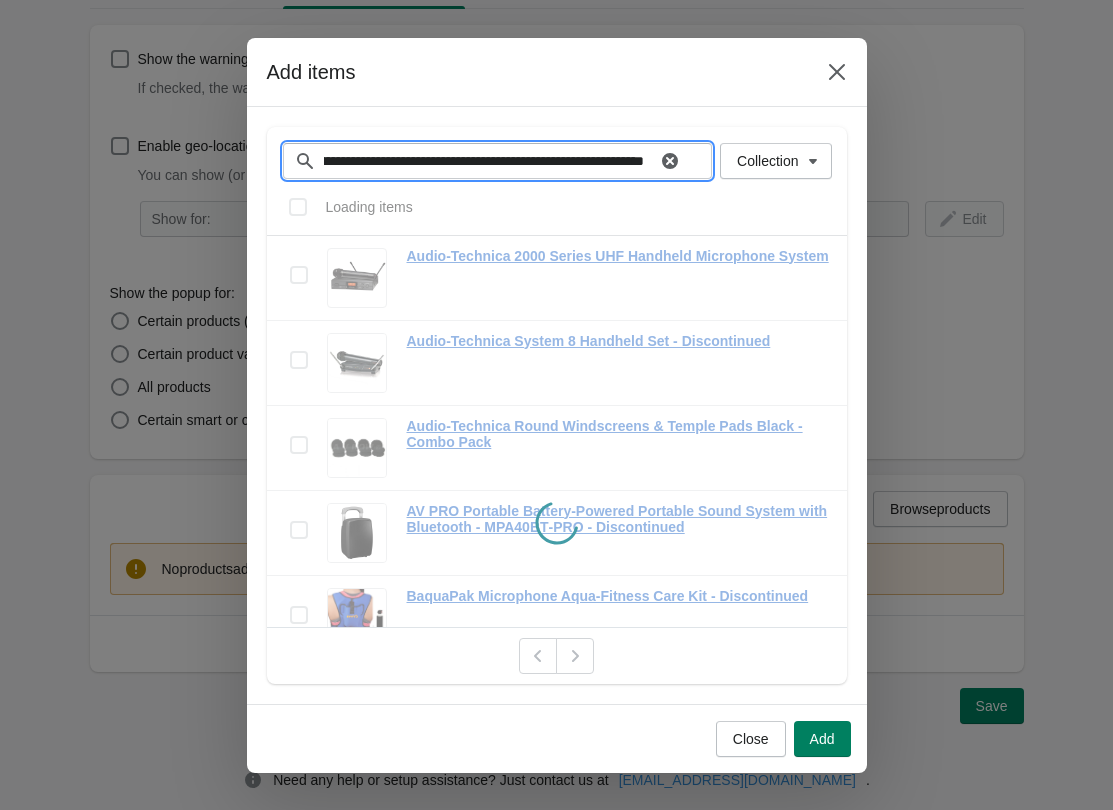 click on "**********" at bounding box center (490, 161) 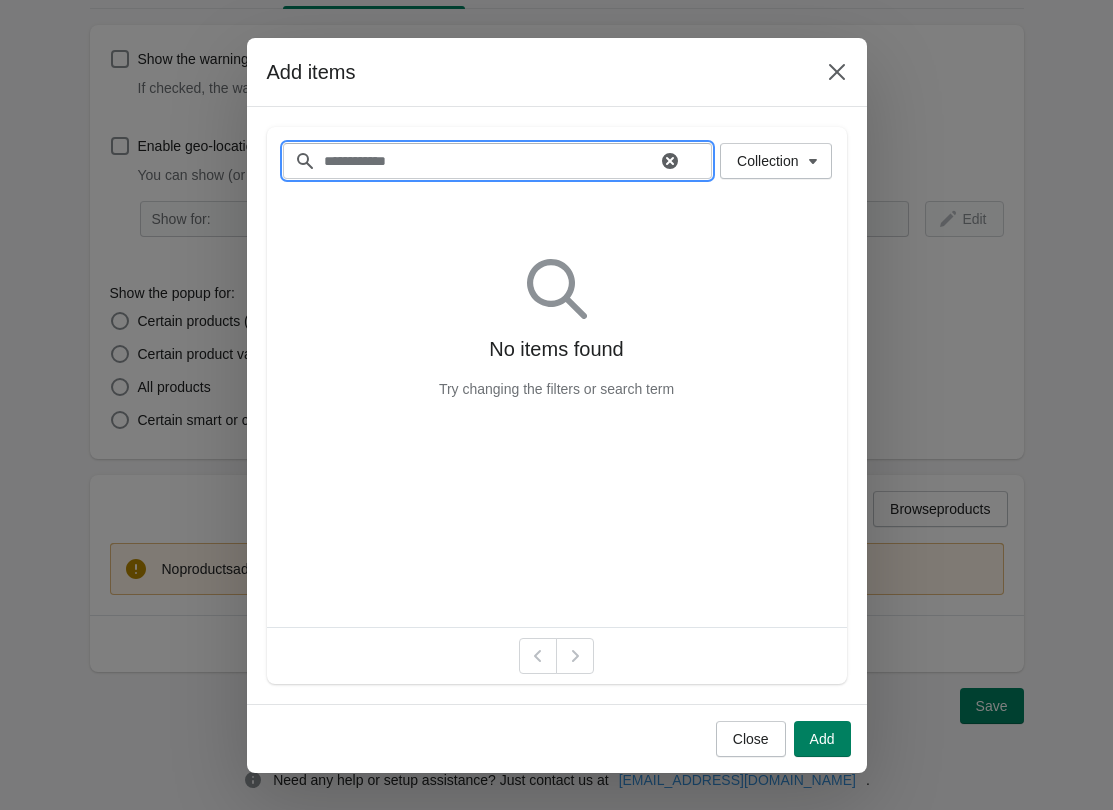 scroll, scrollTop: 0, scrollLeft: 0, axis: both 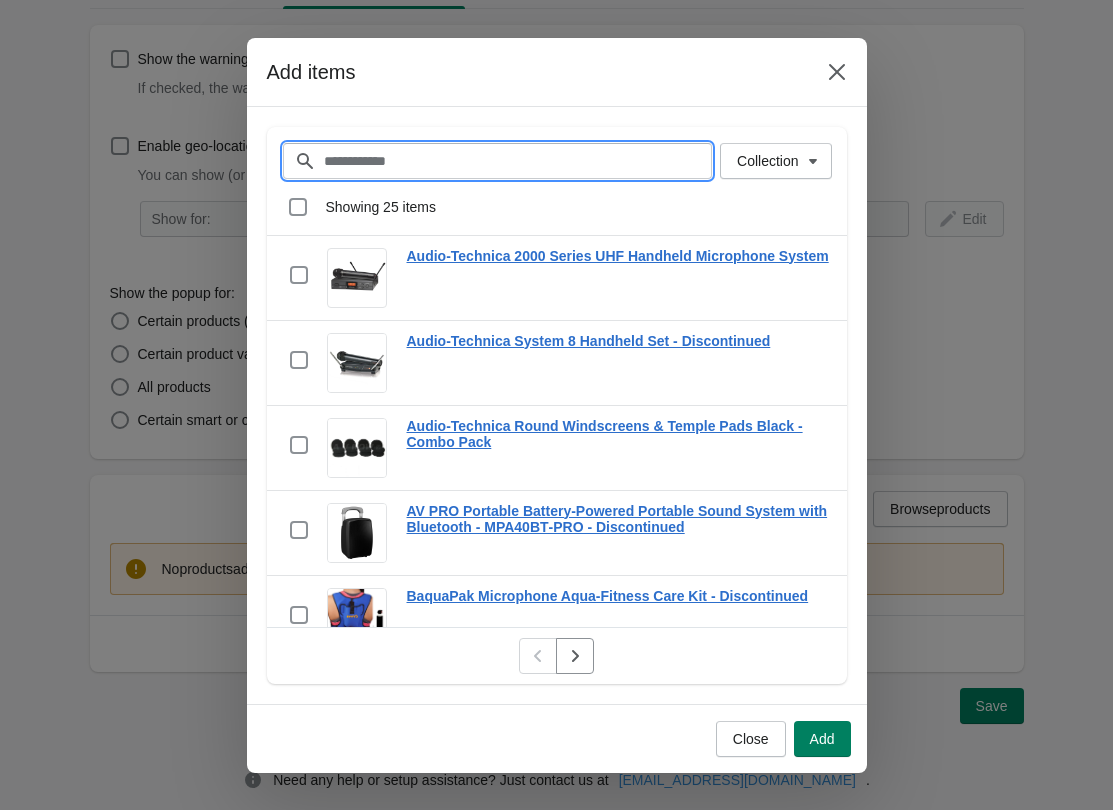 paste on "**********" 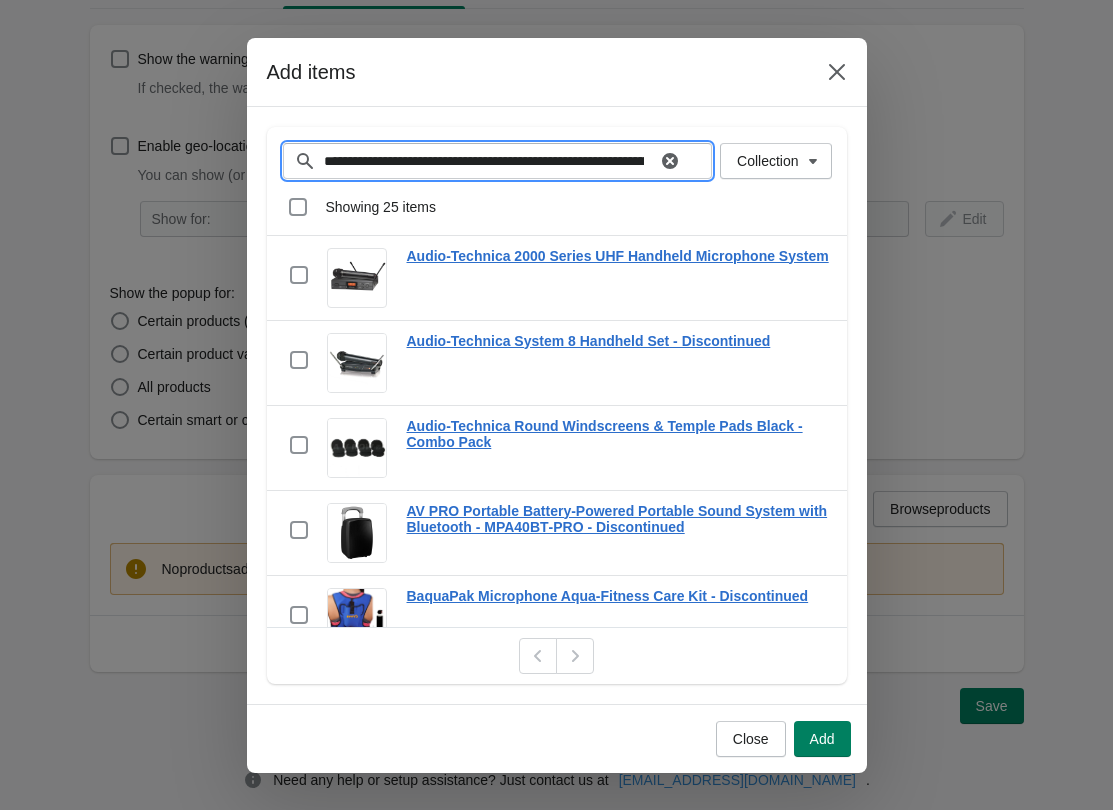 scroll, scrollTop: 0, scrollLeft: 292, axis: horizontal 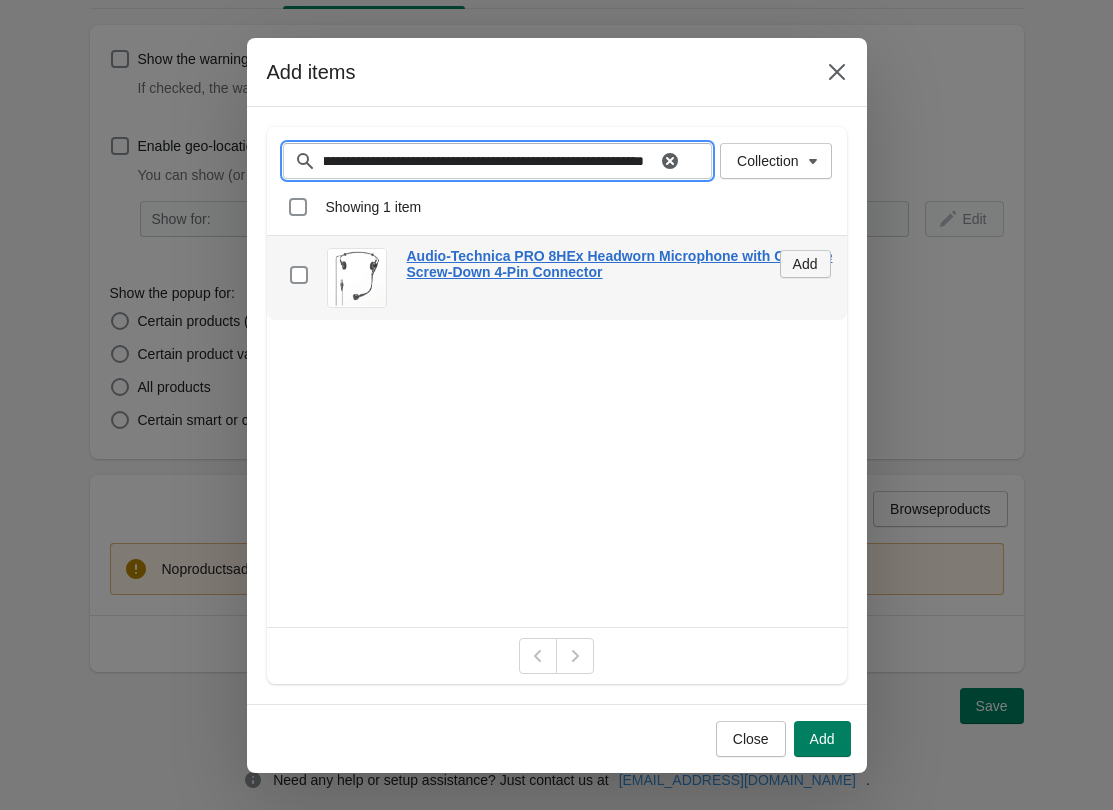 type on "**********" 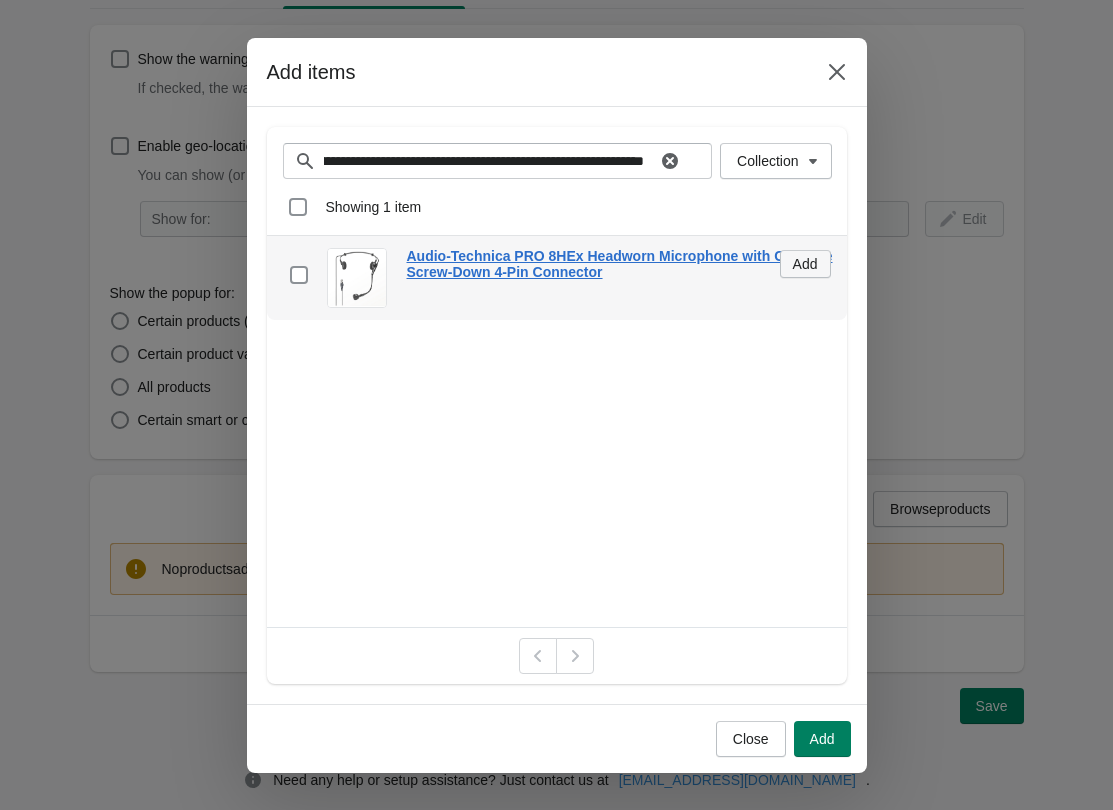 click on "Add" at bounding box center (805, 264) 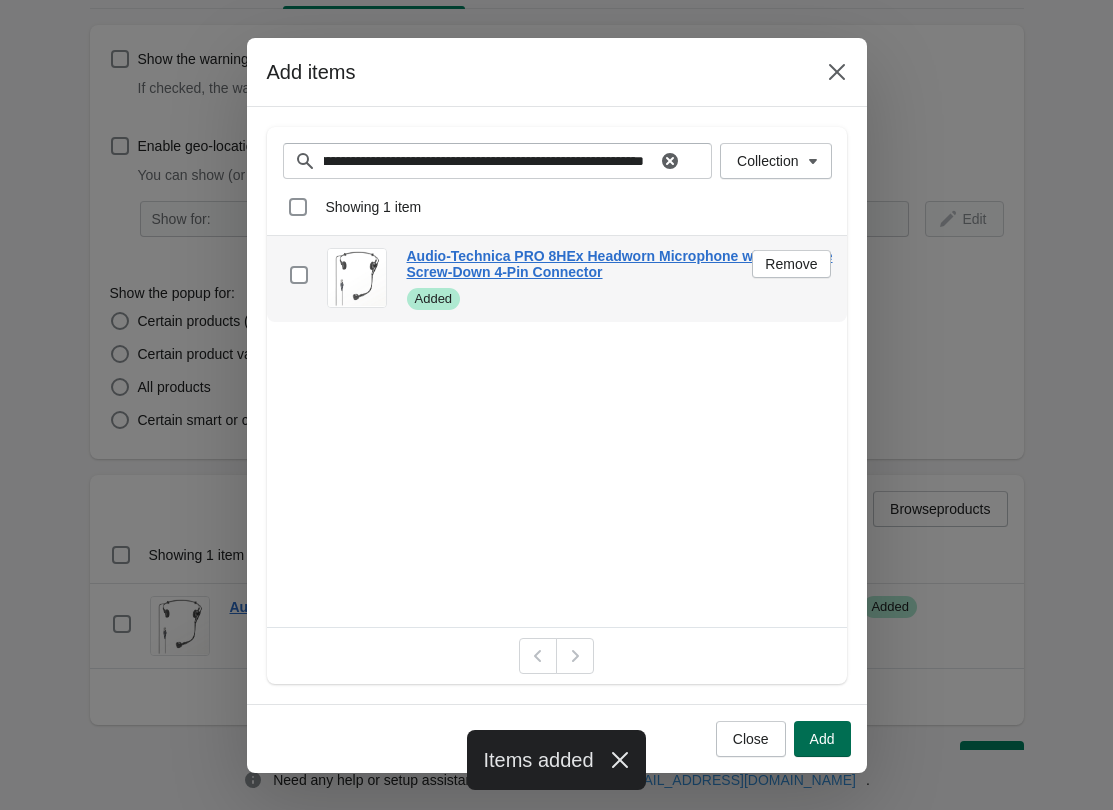 click on "Add" at bounding box center (822, 739) 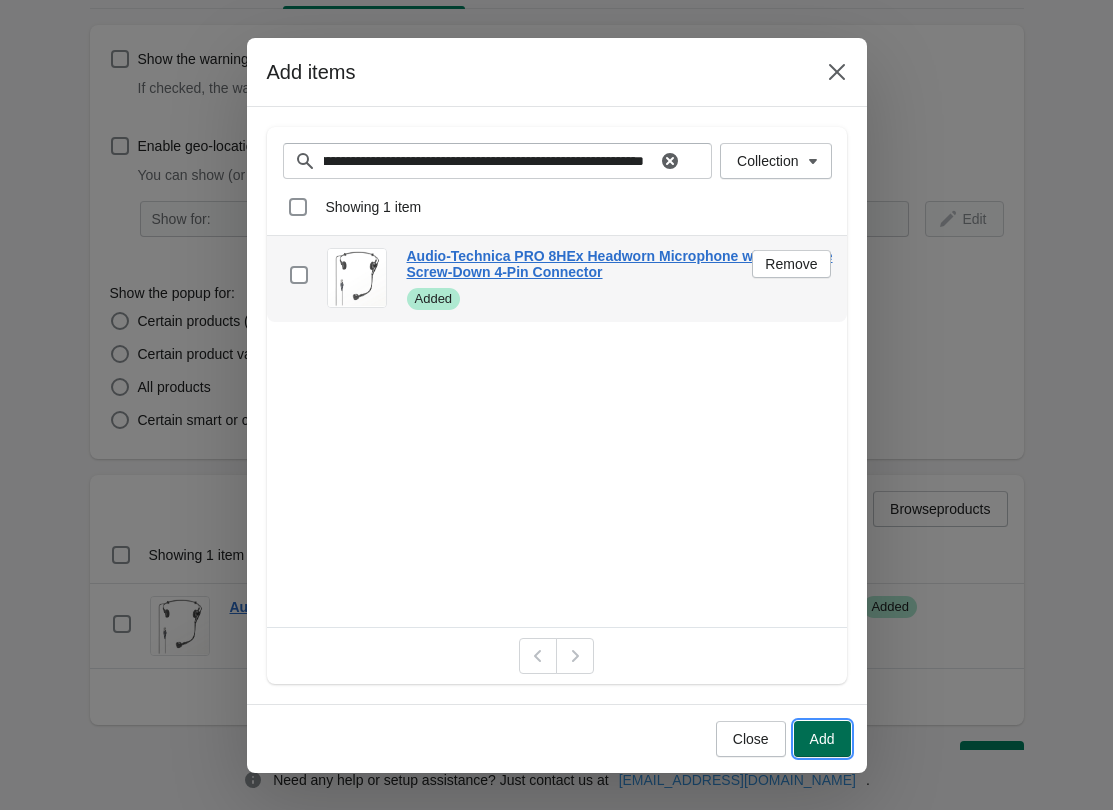 click on "Add" at bounding box center [822, 739] 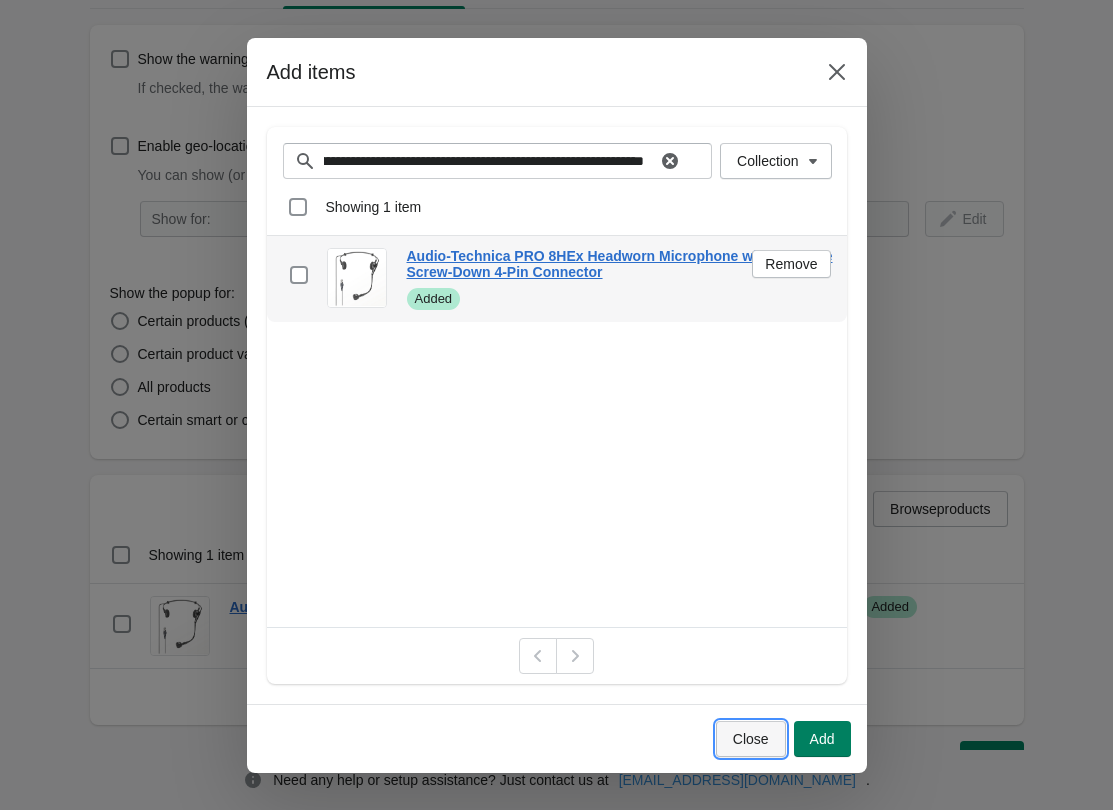 click on "Close" at bounding box center (751, 739) 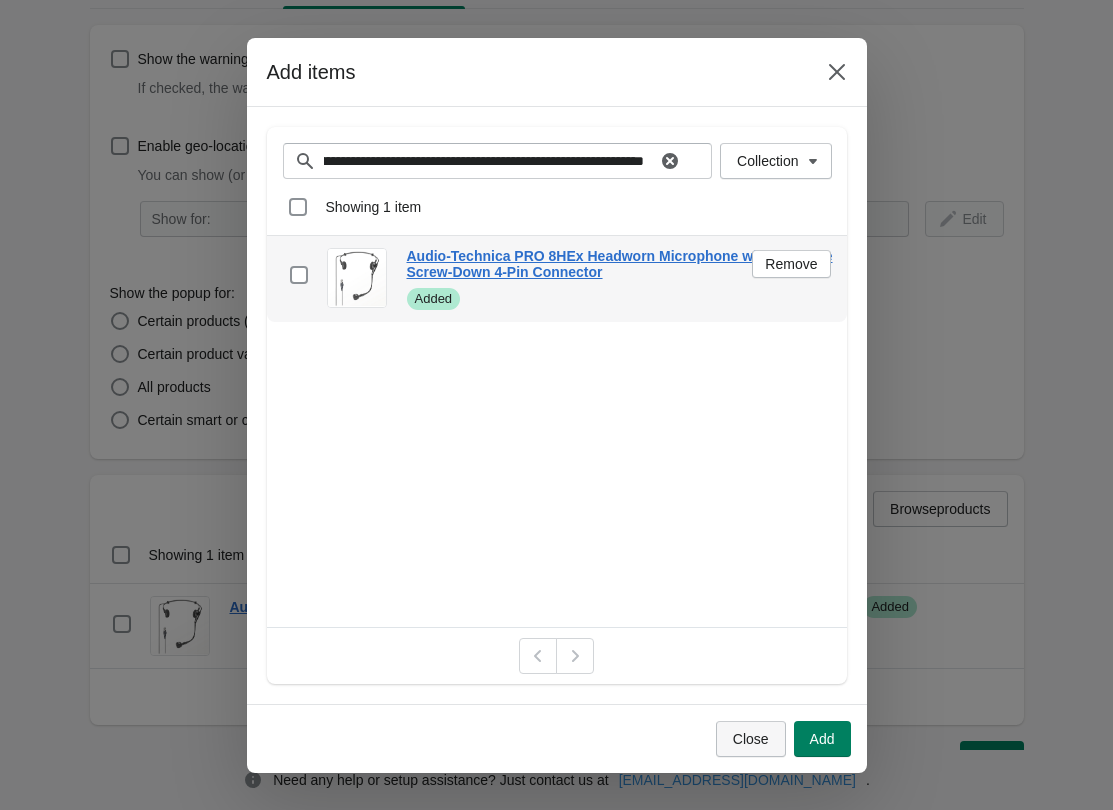 scroll, scrollTop: 0, scrollLeft: 292, axis: horizontal 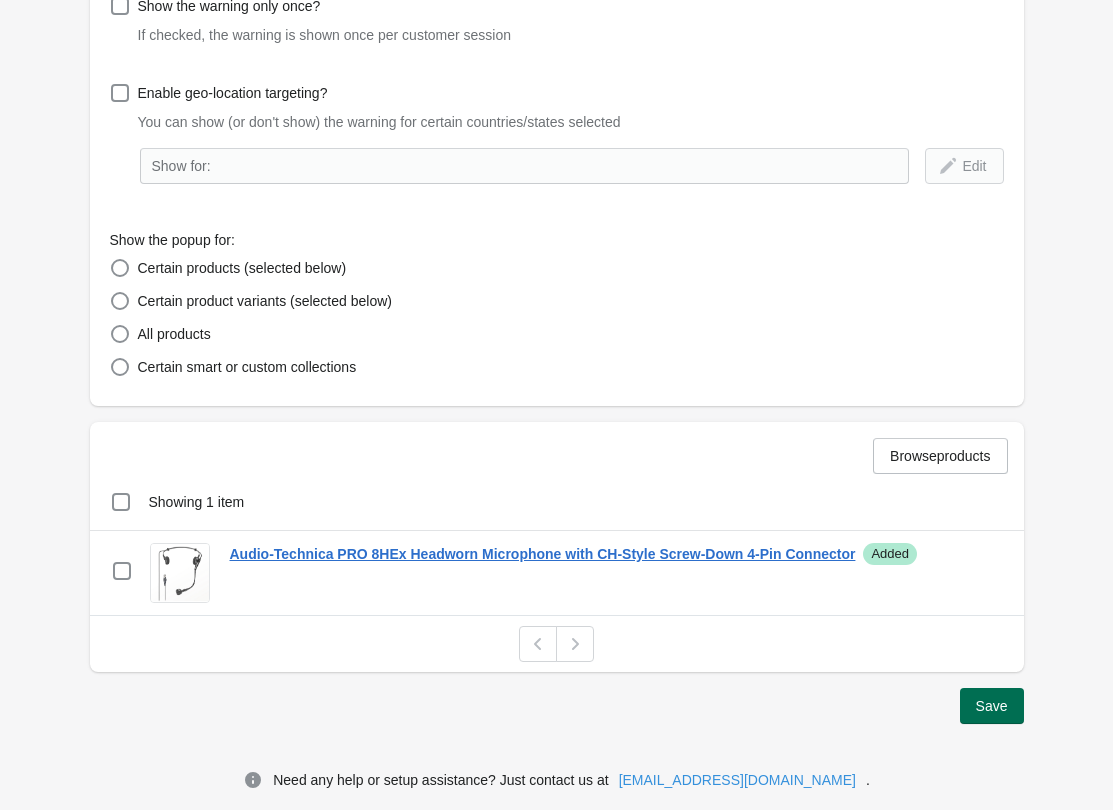 click on "Save" at bounding box center [992, 706] 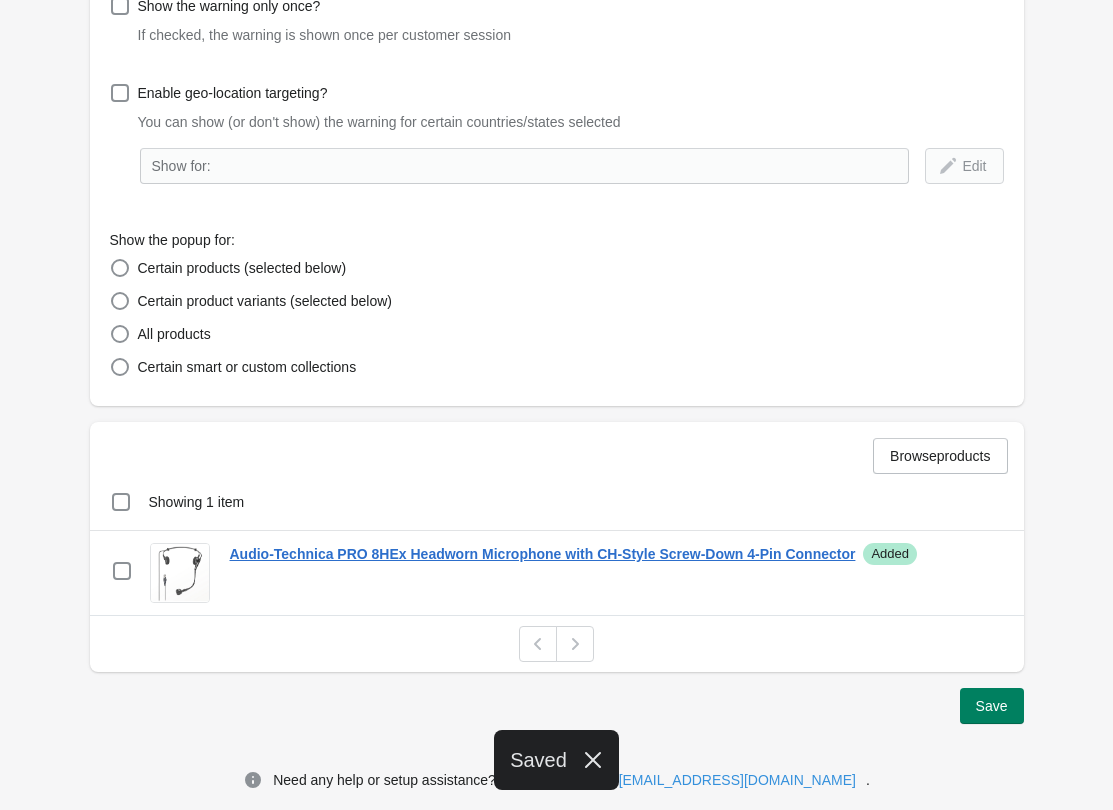scroll, scrollTop: 0, scrollLeft: 0, axis: both 